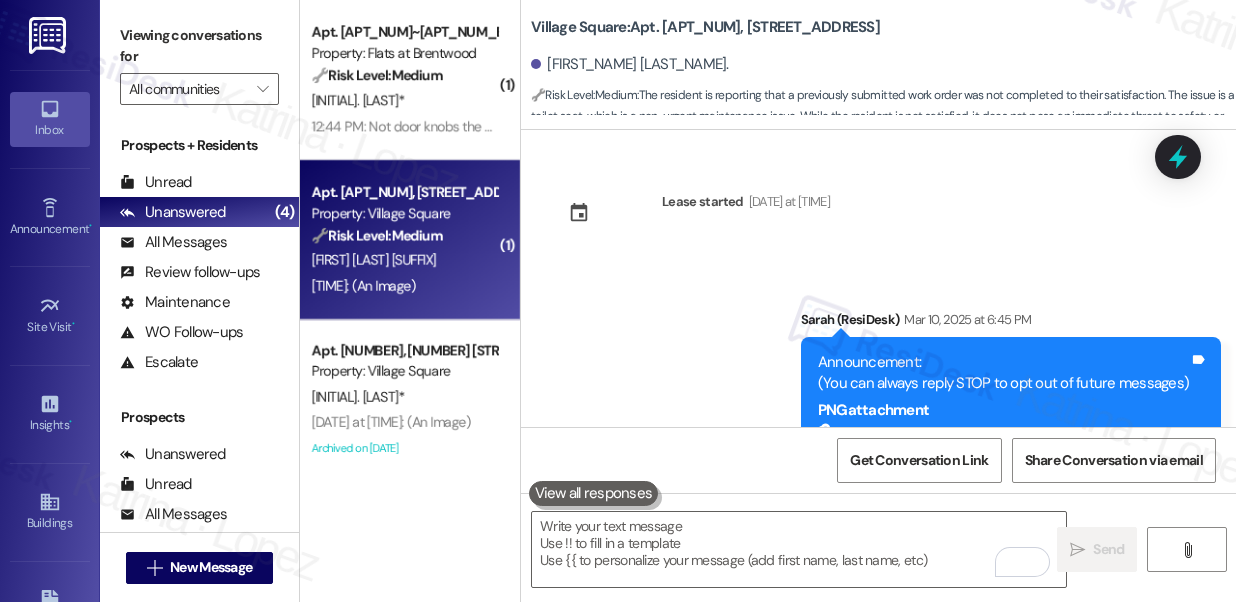 scroll, scrollTop: 0, scrollLeft: 0, axis: both 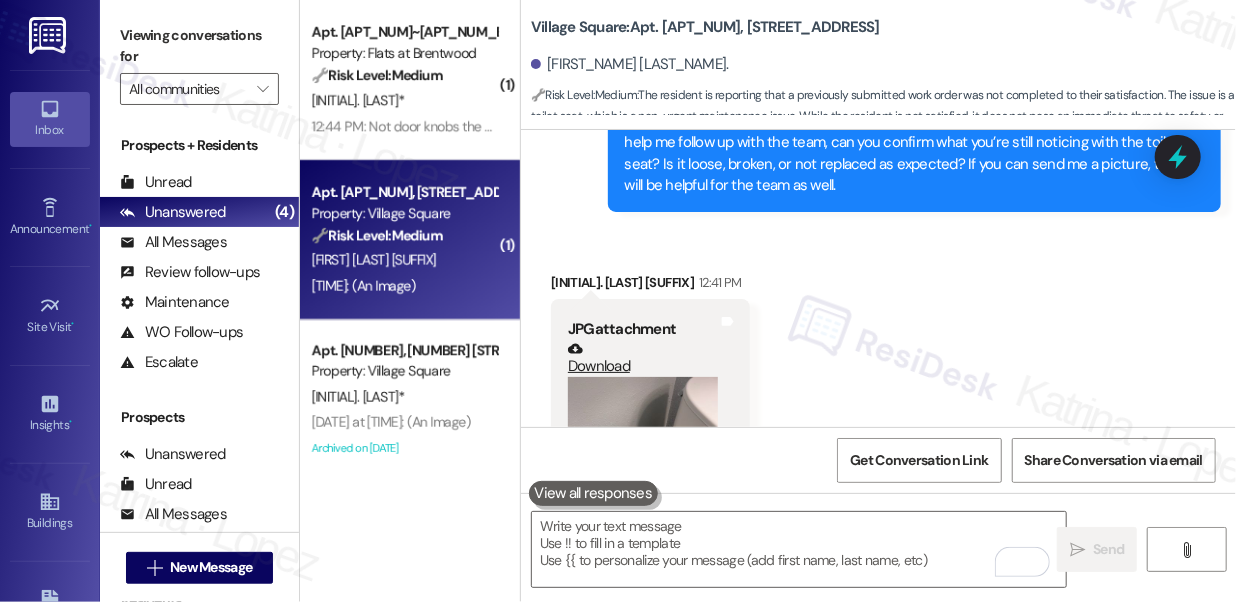 click on "Hi [FIRST] [LAST], I'm sorry to hear the toilet seat in the Master Bathroom wasn't fixed. To help me follow up with the team, can you confirm what you’re still noticing with the toilet seat? Is it loose, broken, or not replaced as expected? If you can send me a picture, that will be helpful for the team as well." at bounding box center (907, 154) 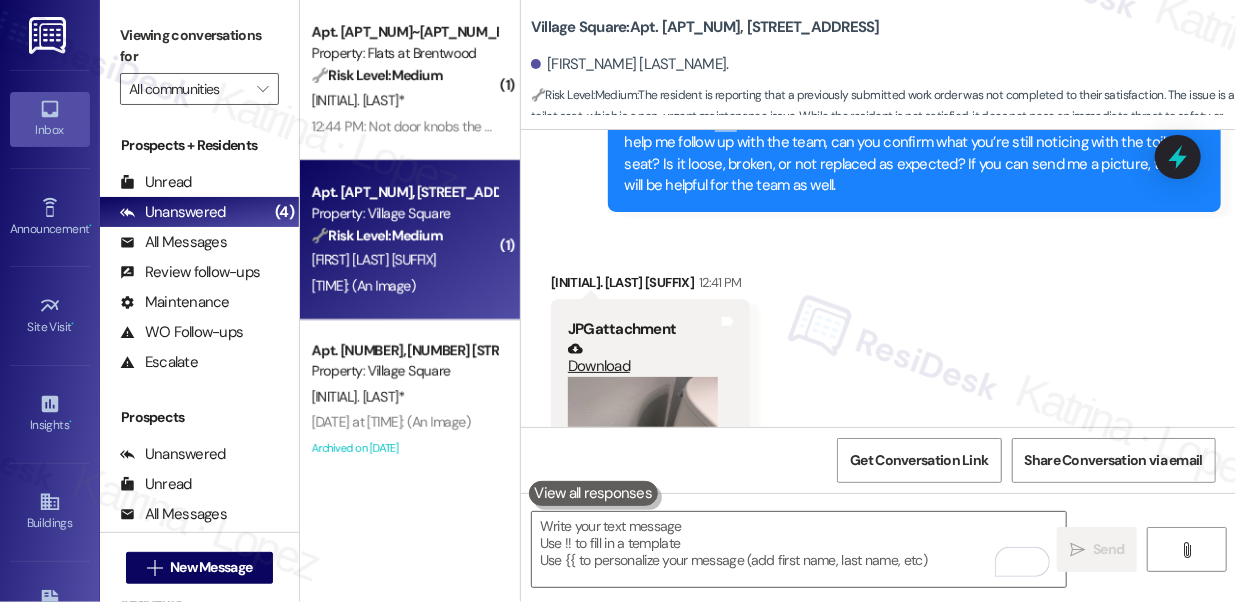 click on "Hi [FIRST] [LAST], I'm sorry to hear the toilet seat in the Master Bathroom wasn't fixed. To help me follow up with the team, can you confirm what you’re still noticing with the toilet seat? Is it loose, broken, or not replaced as expected? If you can send me a picture, that will be helpful for the team as well." at bounding box center (907, 154) 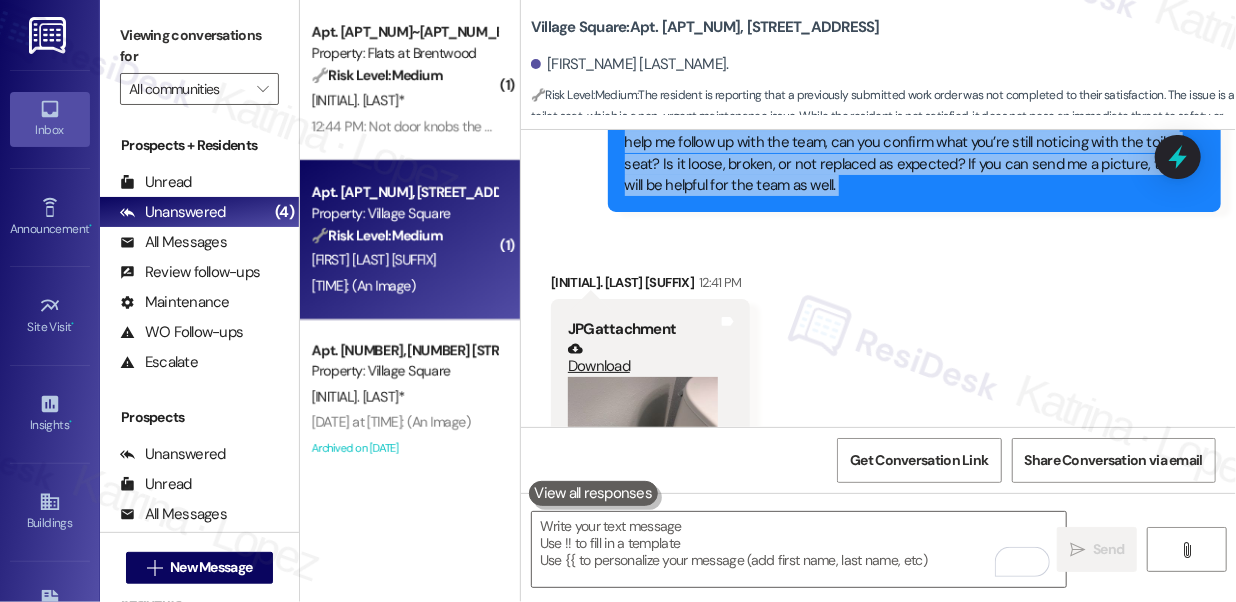click on "Hi [FIRST] [LAST], I'm sorry to hear the toilet seat in the Master Bathroom wasn't fixed. To help me follow up with the team, can you confirm what you’re still noticing with the toilet seat? Is it loose, broken, or not replaced as expected? If you can send me a picture, that will be helpful for the team as well." at bounding box center [907, 154] 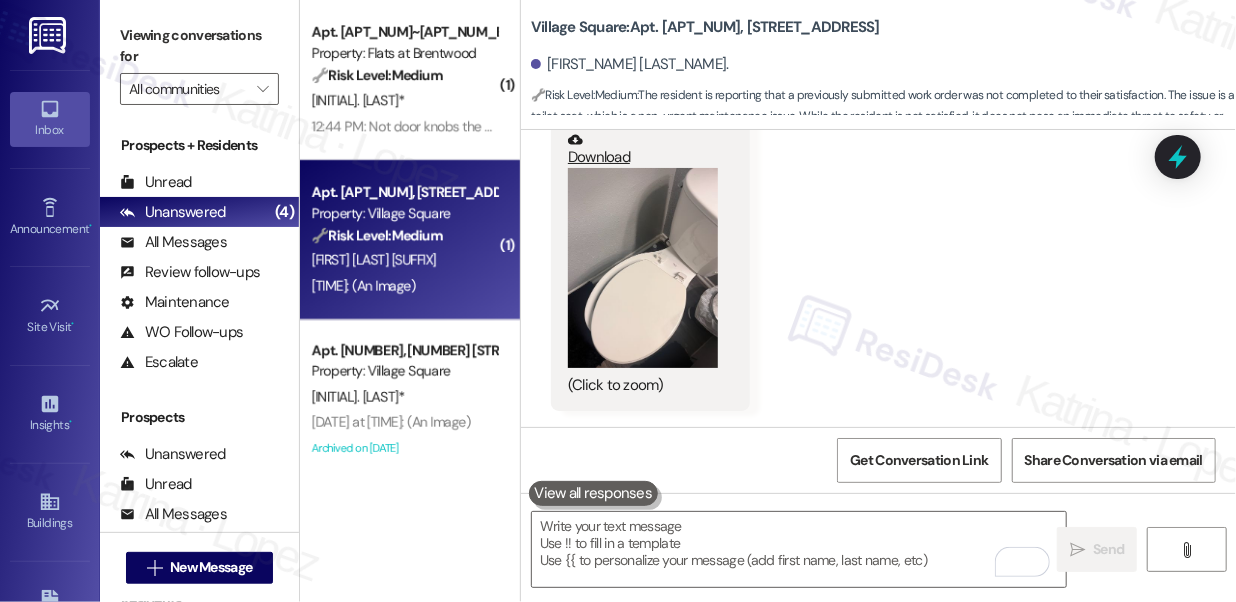 scroll, scrollTop: 12980, scrollLeft: 0, axis: vertical 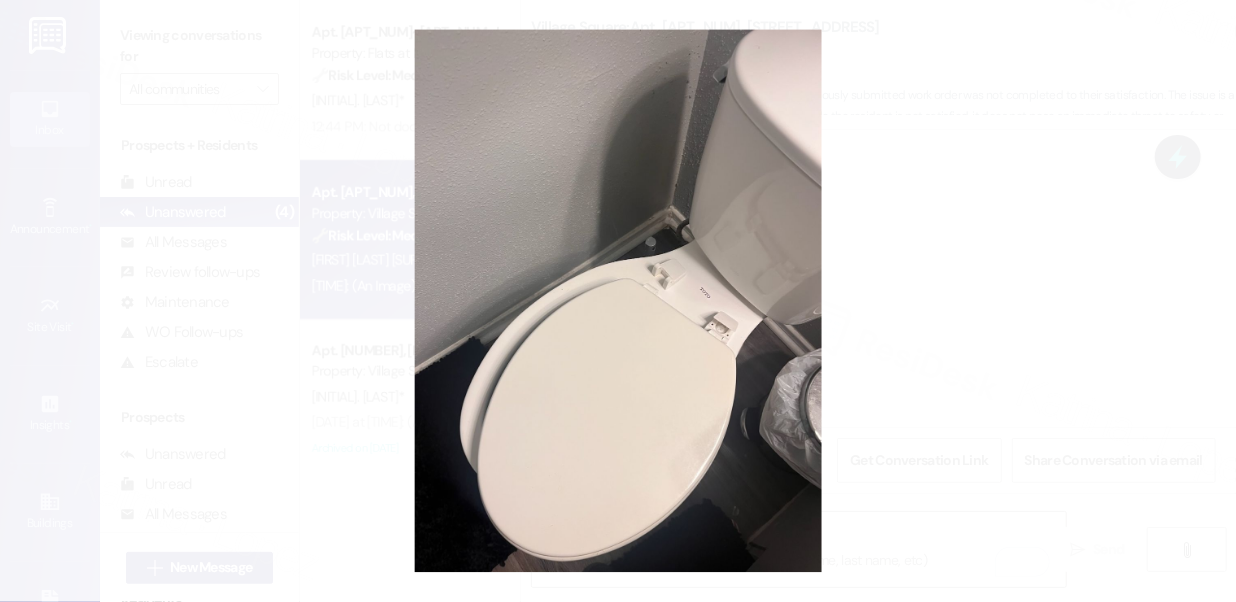 click at bounding box center (618, 301) 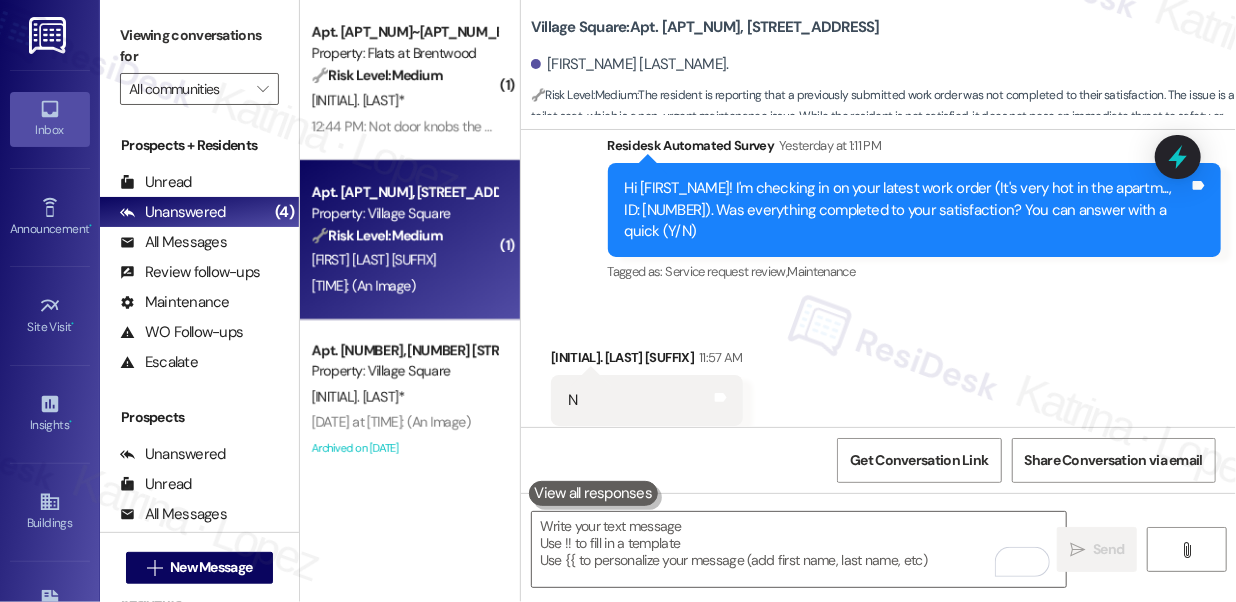 scroll, scrollTop: 11799, scrollLeft: 0, axis: vertical 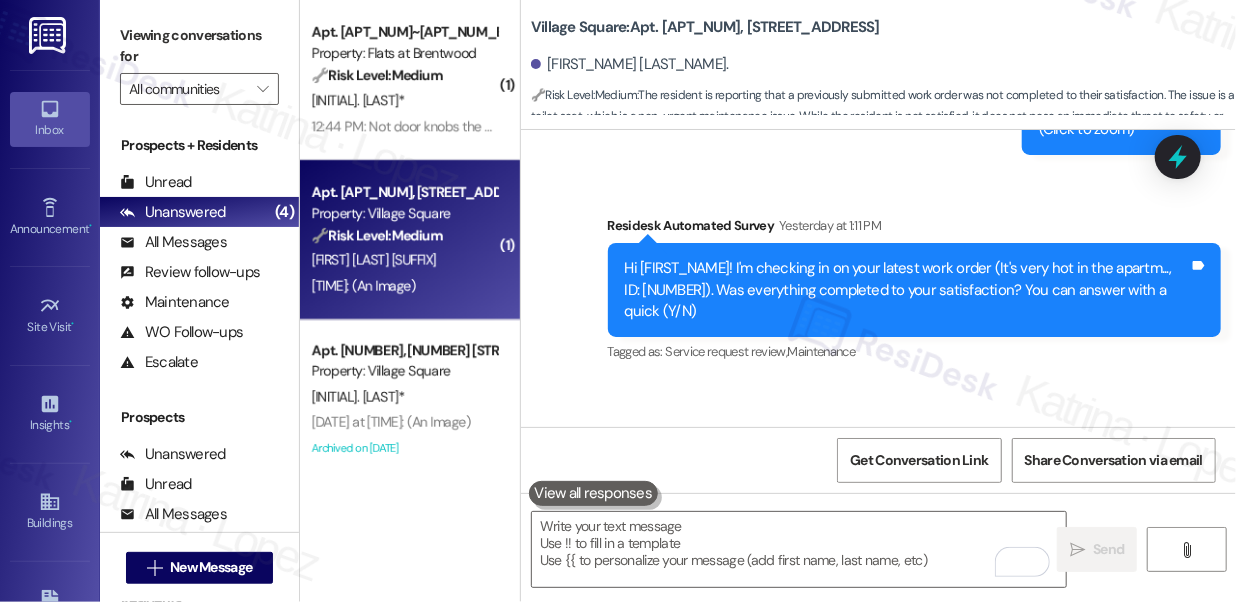 click on "Hi [FIRST_NAME]! I'm checking in on your latest work order (It's very hot in the apartm..., ID: [NUMBER]). Was everything completed to your satisfaction? You can answer with a quick (Y/N)" at bounding box center [907, 290] 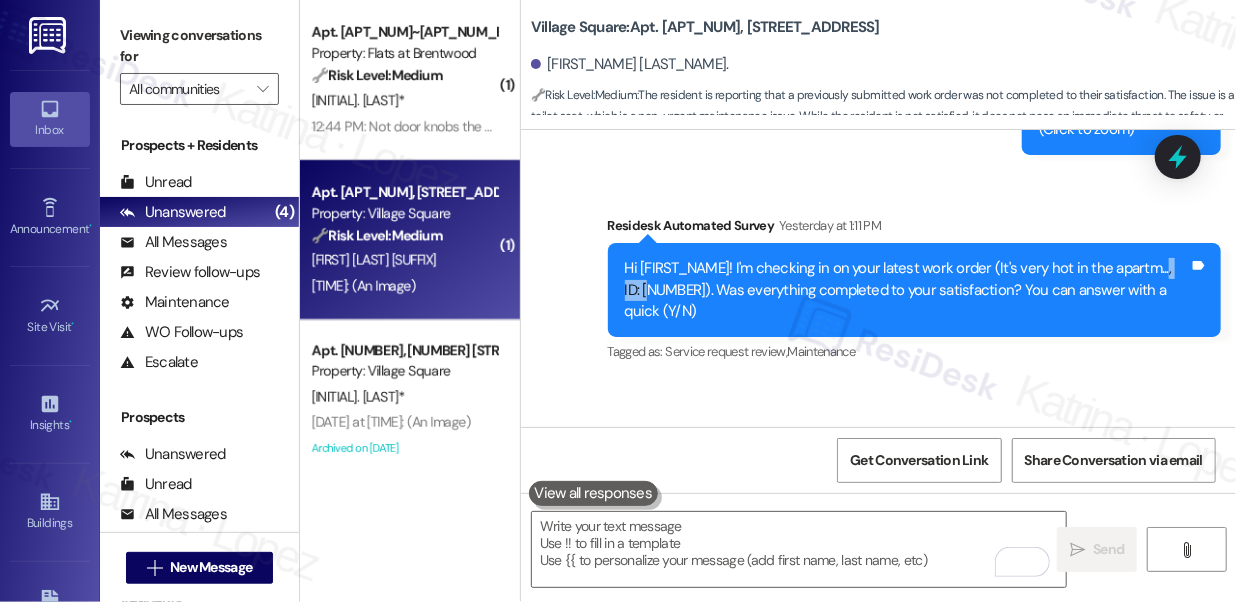 click on "Hi [FIRST_NAME]! I'm checking in on your latest work order (It's very hot in the apartm..., ID: [NUMBER]). Was everything completed to your satisfaction? You can answer with a quick (Y/N)" at bounding box center (907, 290) 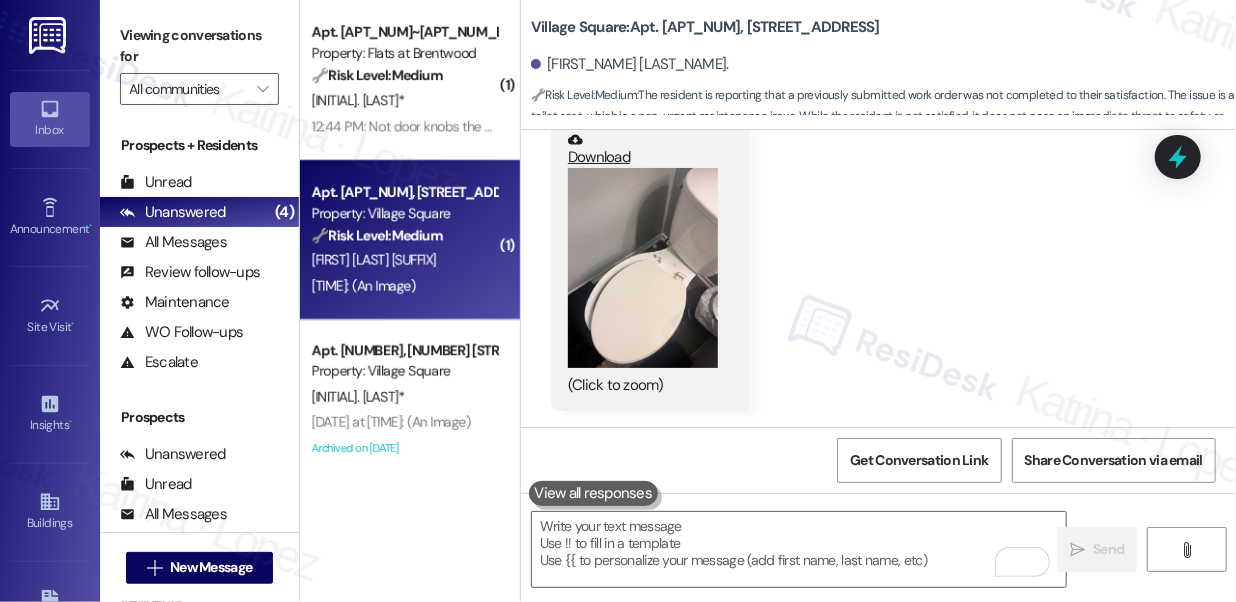 scroll, scrollTop: 12980, scrollLeft: 0, axis: vertical 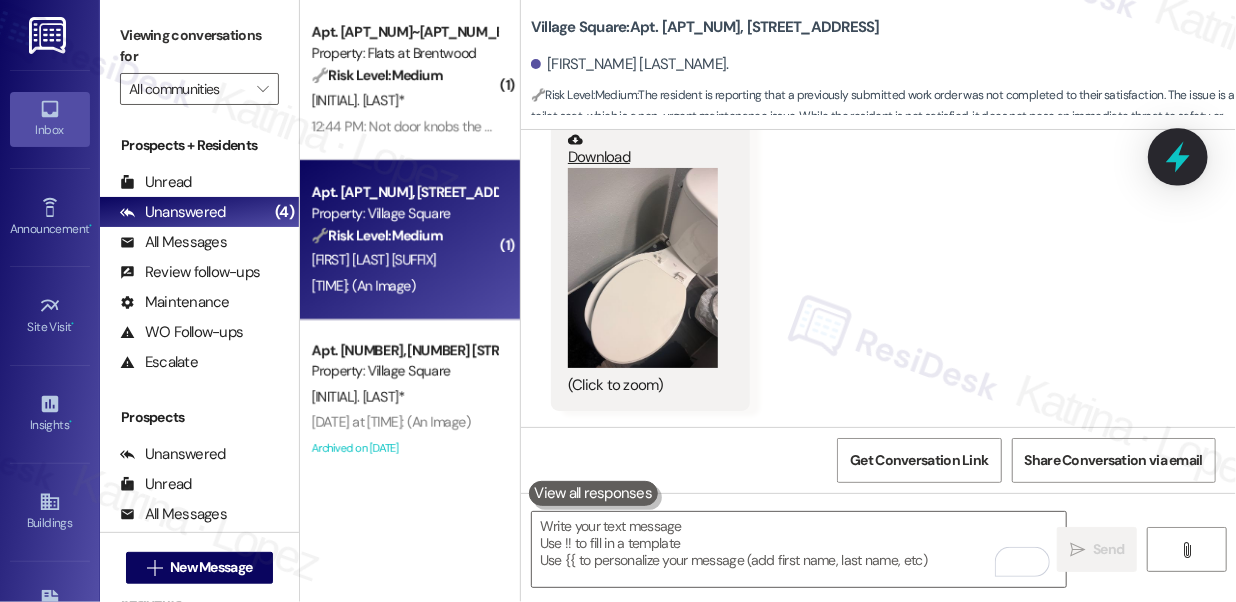 click 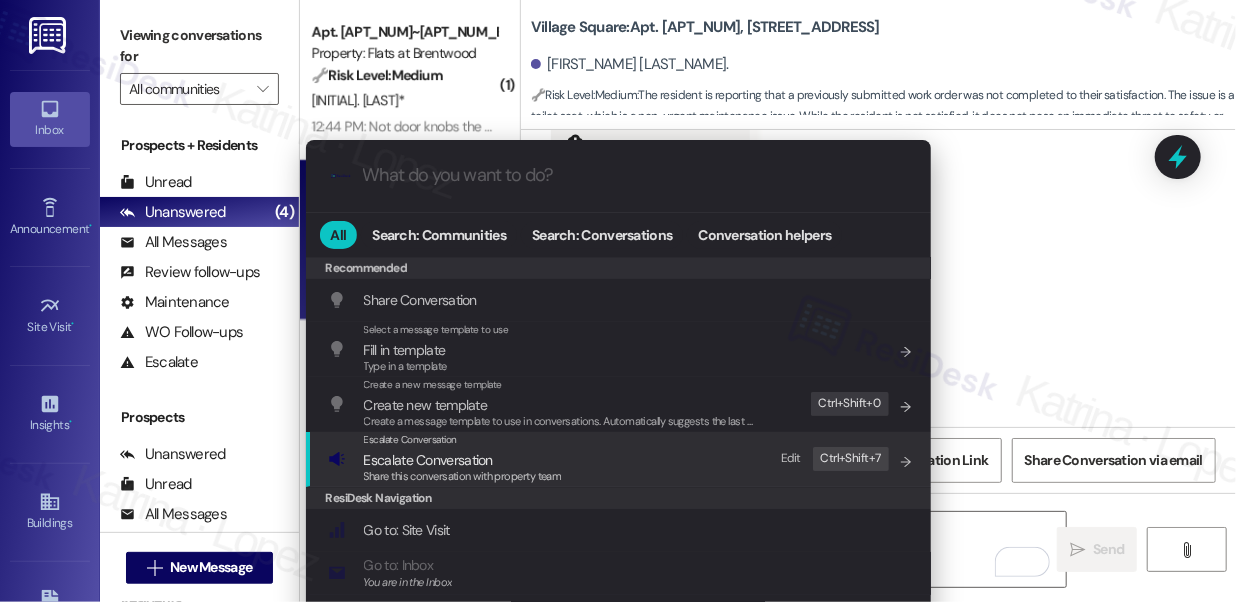 click on "Escalate Conversation" at bounding box center (428, 460) 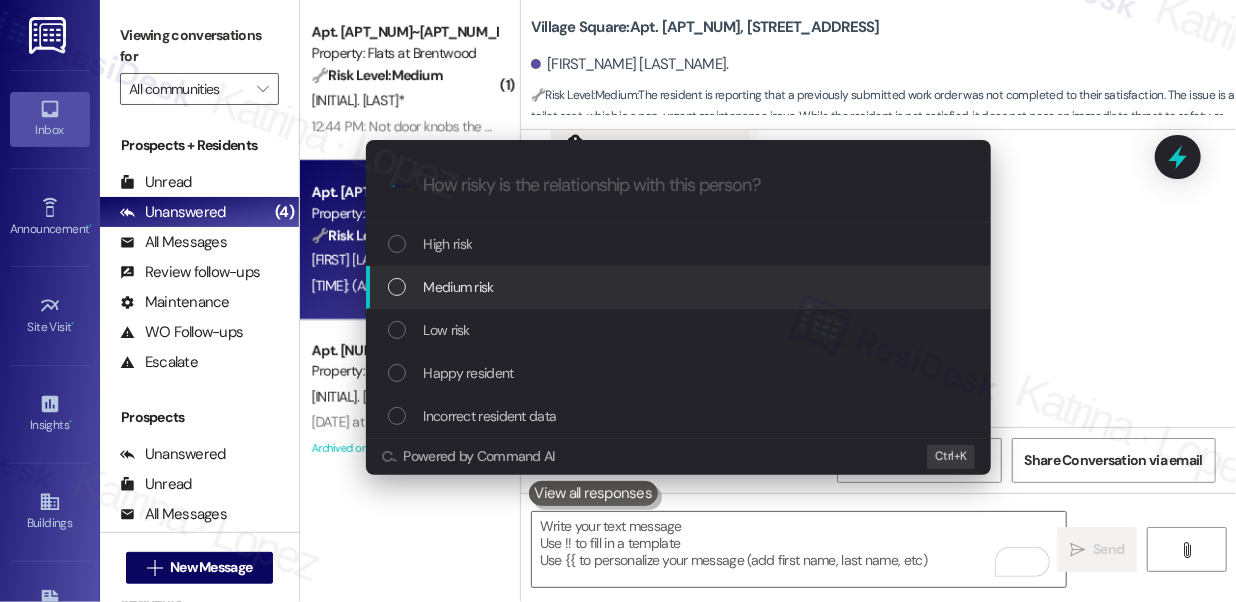 click on "Medium risk" at bounding box center [459, 287] 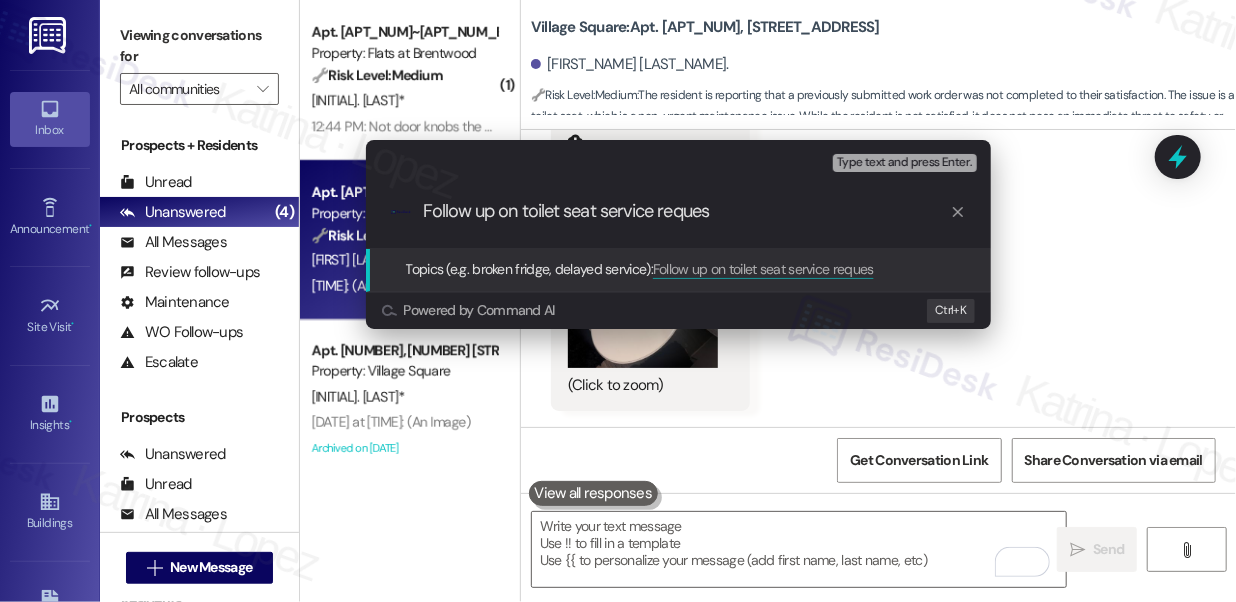 type on "Follow up on toilet seat service request" 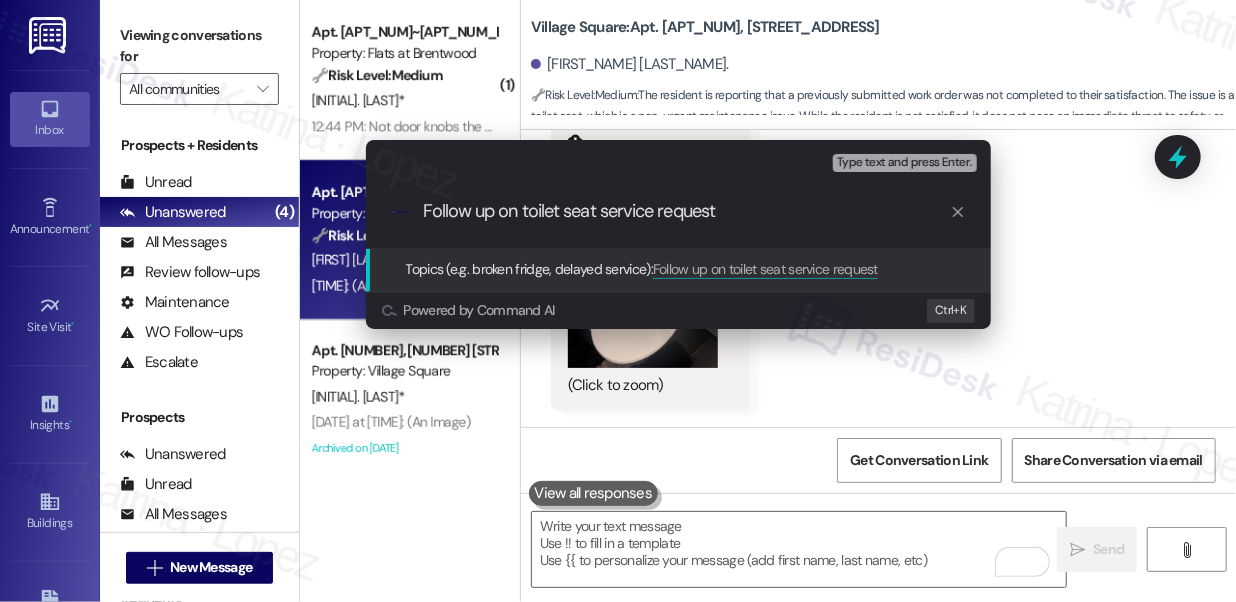 type 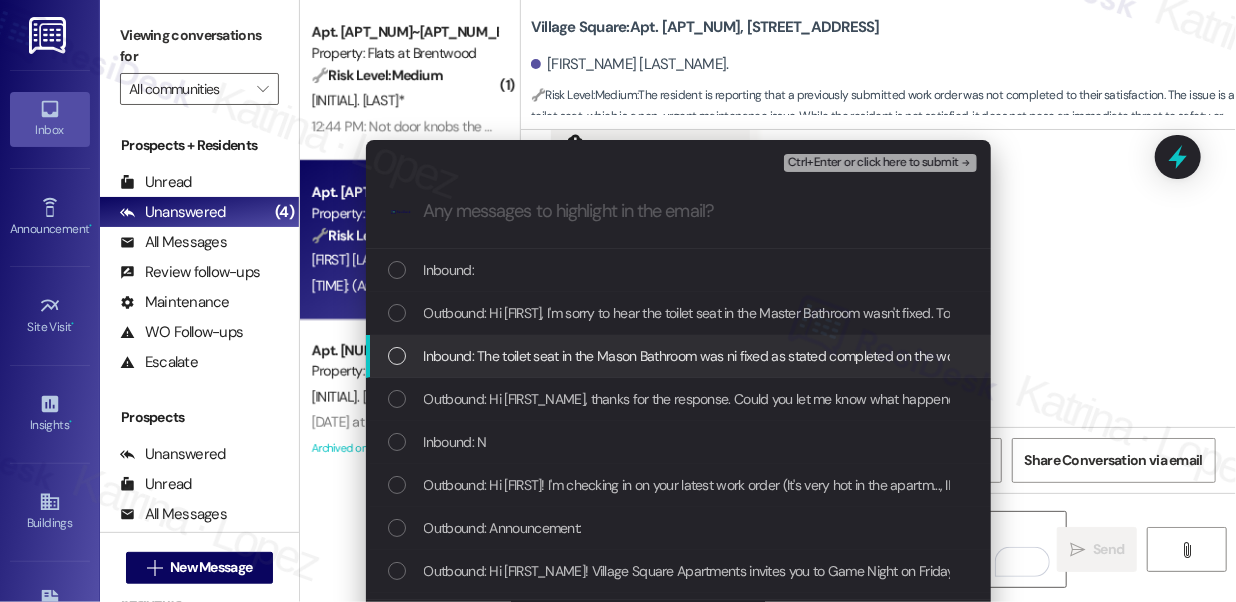 click on "Inbound: The toilet seat in the Mason Bathroom was ni fixed as stated completed on the work order" at bounding box center (712, 356) 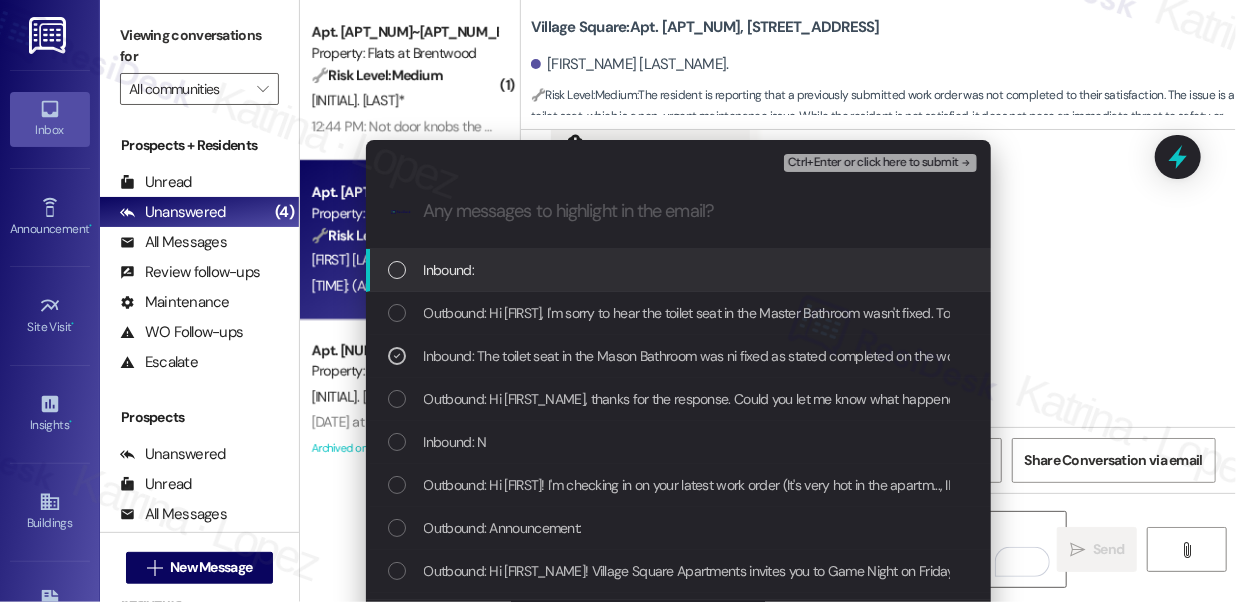 click on "Inbound:" at bounding box center (680, 270) 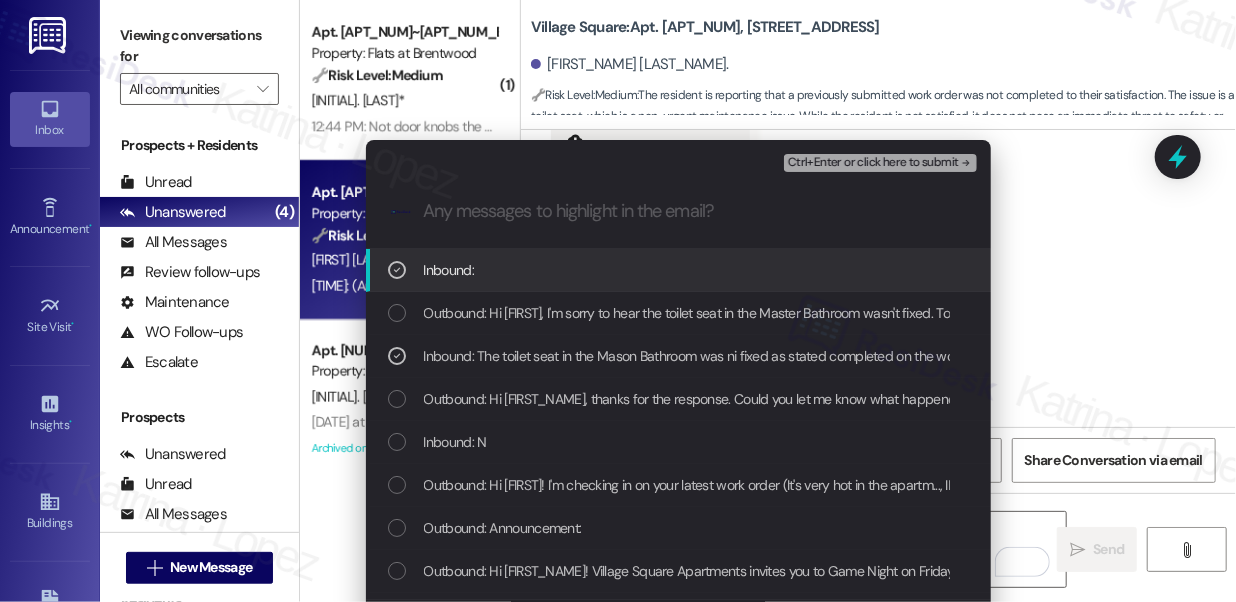 click on "Ctrl+Enter or click here to submit" at bounding box center (873, 163) 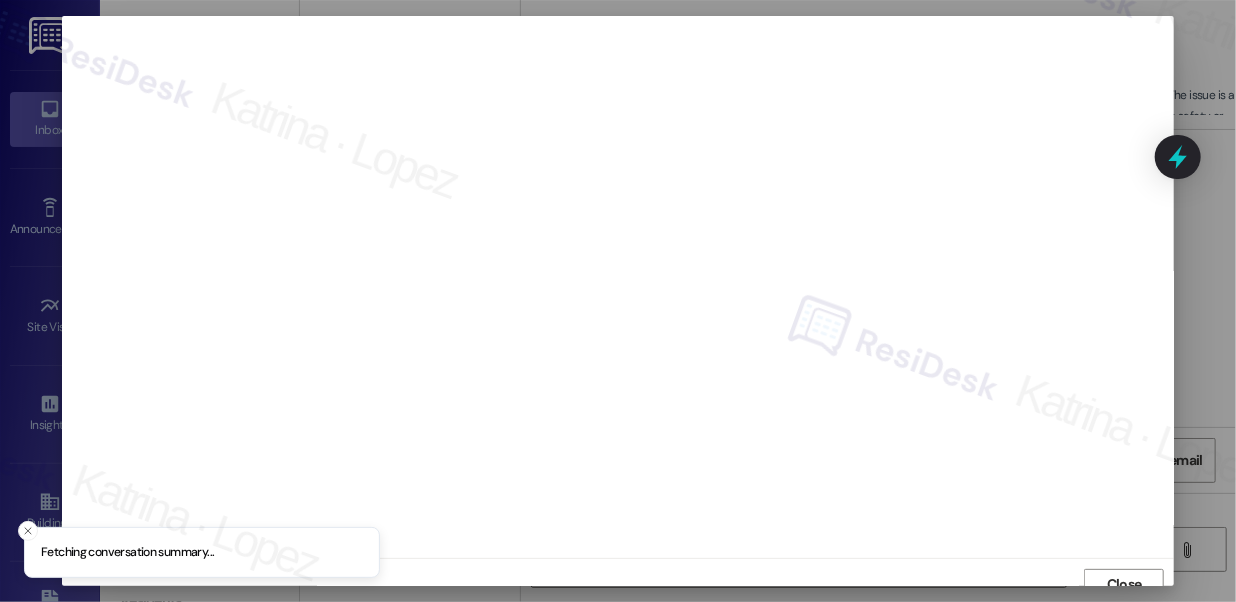 scroll, scrollTop: 14, scrollLeft: 0, axis: vertical 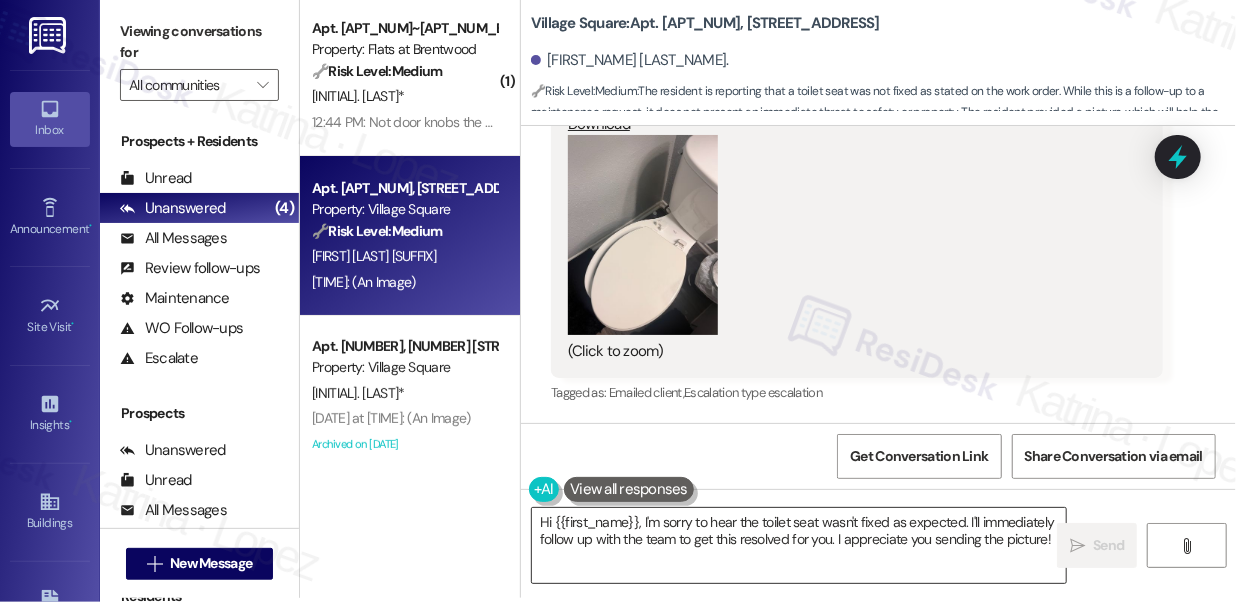 click on "Hi {{first_name}}, I'm sorry to hear the toilet seat wasn't fixed as expected. I'll immediately follow up with the team to get this resolved for you. I appreciate you sending the picture!" at bounding box center (799, 545) 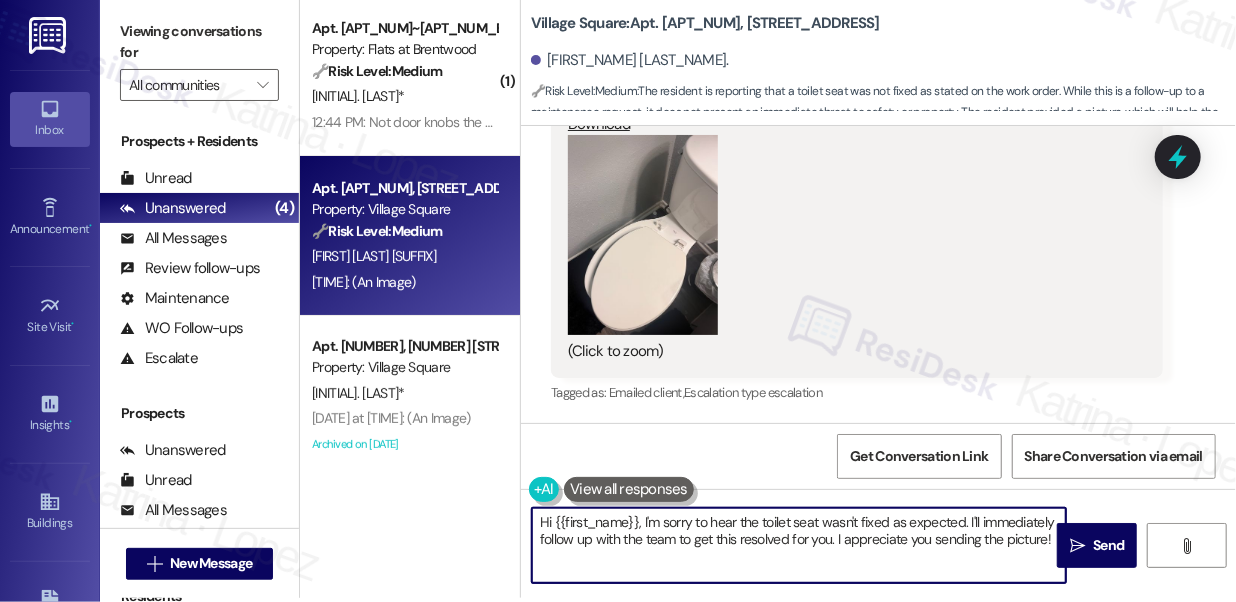 click on "Hi {{first_name}}, I'm sorry to hear the toilet seat wasn't fixed as expected. I'll immediately follow up with the team to get this resolved for you. I appreciate you sending the picture!" at bounding box center [799, 545] 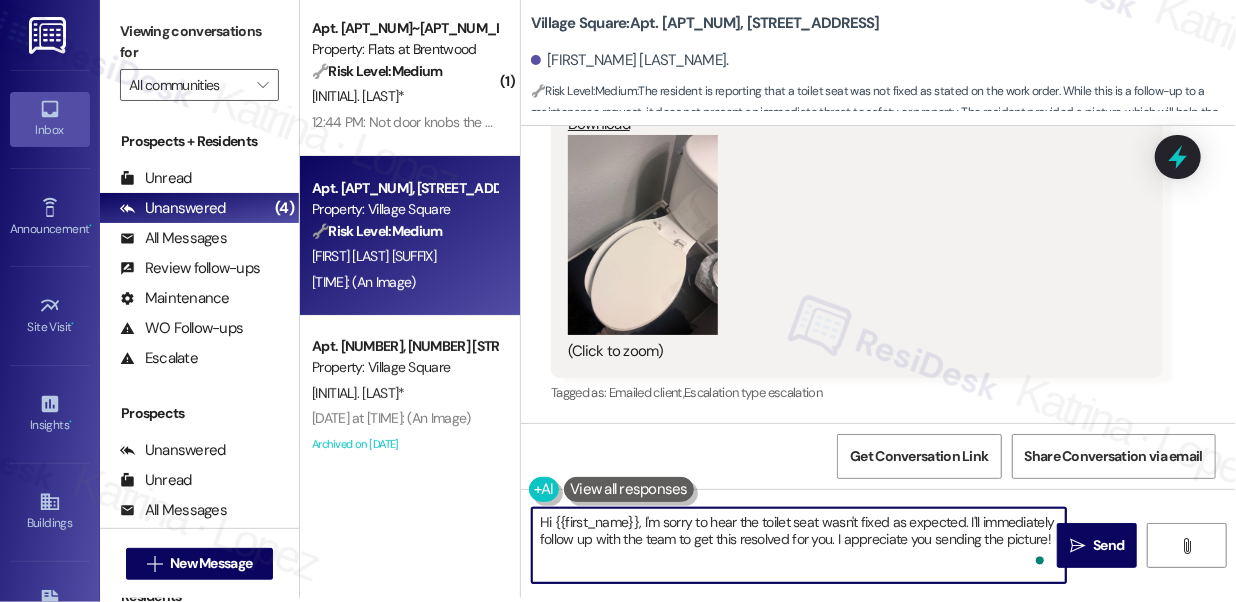 click on "Hi {{first_name}}, I'm sorry to hear the toilet seat wasn't fixed as expected. I'll immediately follow up with the team to get this resolved for you. I appreciate you sending the picture!" at bounding box center [799, 545] 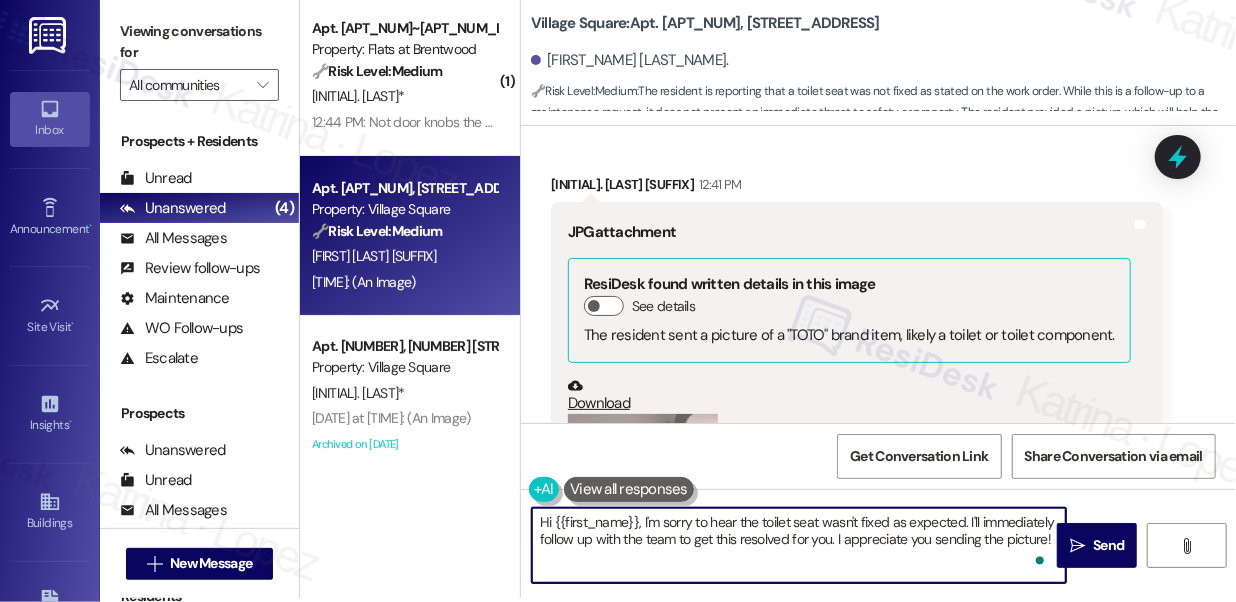 scroll, scrollTop: 12466, scrollLeft: 0, axis: vertical 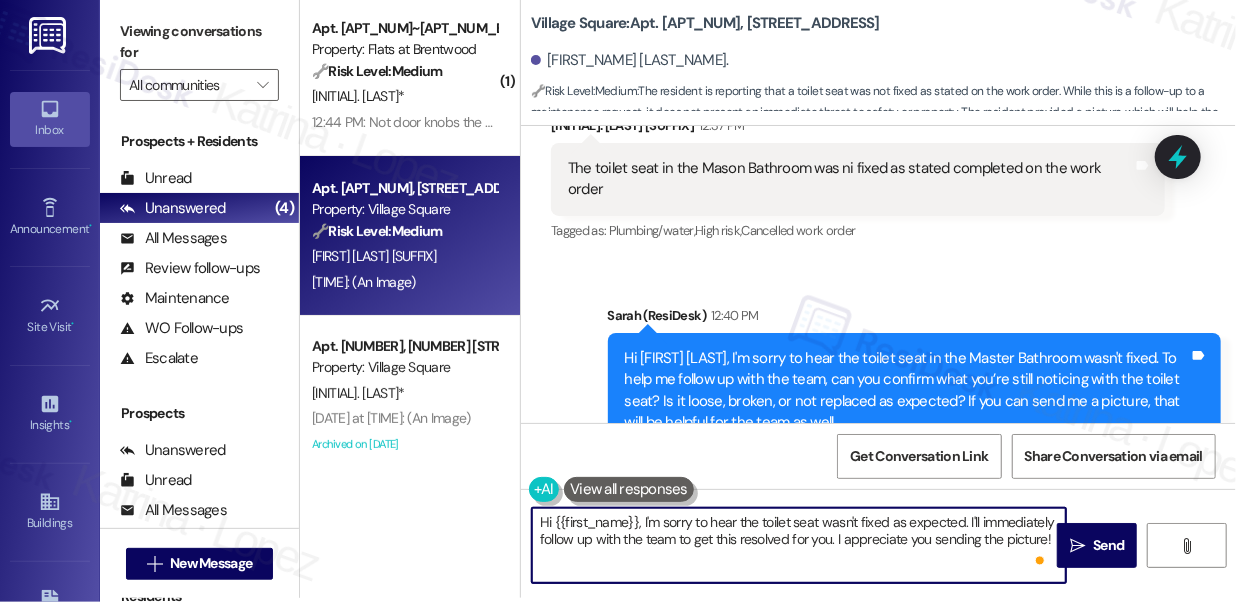 click on "Hi {{first_name}}, I'm sorry to hear the toilet seat wasn't fixed as expected. I'll immediately follow up with the team to get this resolved for you. I appreciate you sending the picture!" at bounding box center [799, 545] 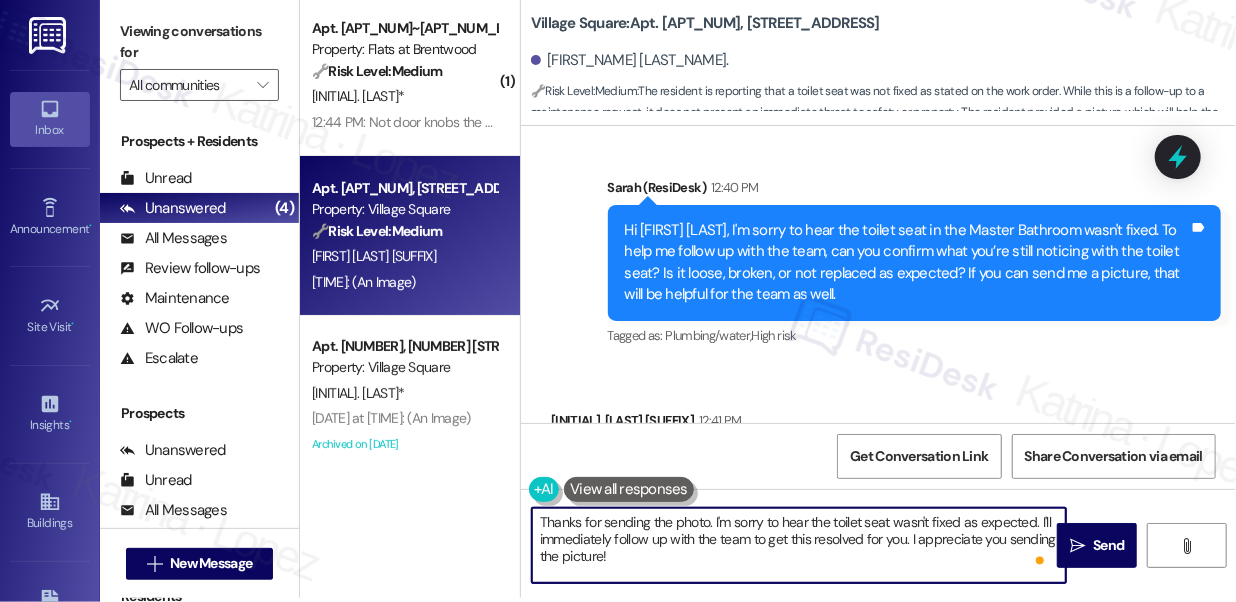 scroll, scrollTop: 12648, scrollLeft: 0, axis: vertical 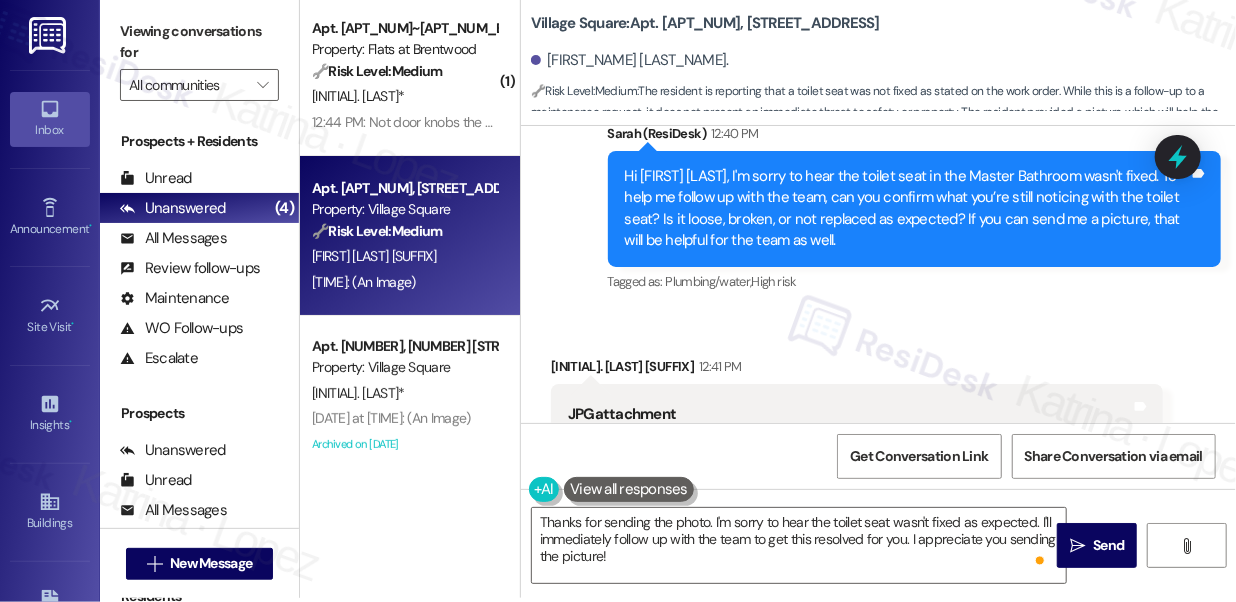 click on "Hi [FIRST] [LAST], I'm sorry to hear the toilet seat in the Master Bathroom wasn't fixed. To help me follow up with the team, can you confirm what you’re still noticing with the toilet seat? Is it loose, broken, or not replaced as expected? If you can send me a picture, that will be helpful for the team as well." at bounding box center [907, 209] 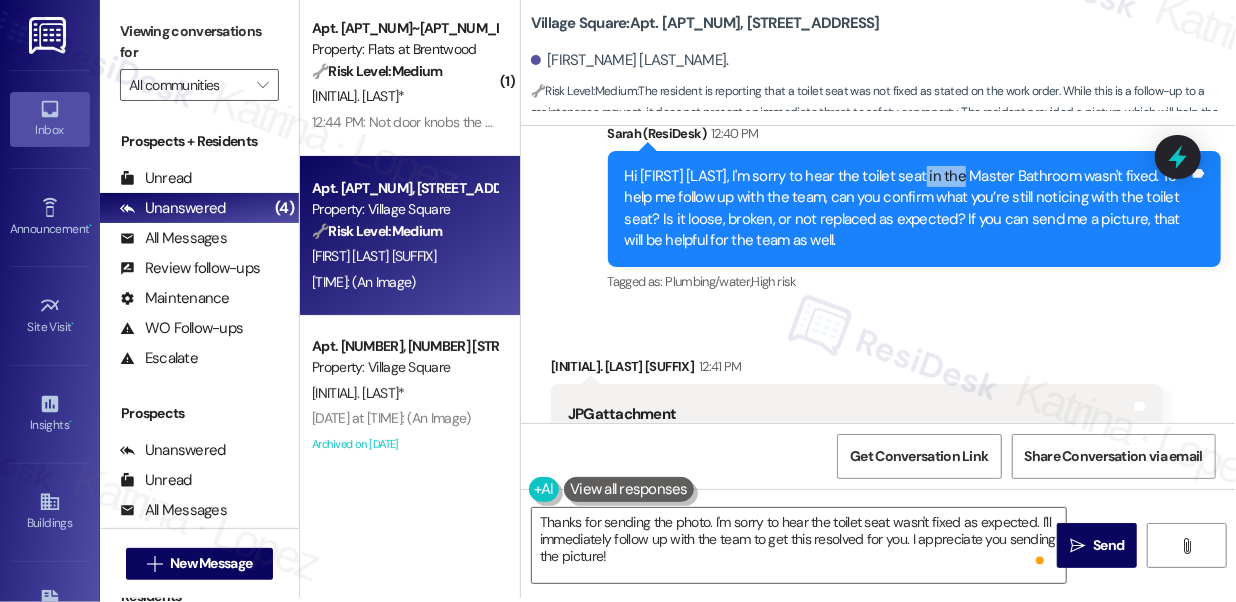 click on "Hi [FIRST] [LAST], I'm sorry to hear the toilet seat in the Master Bathroom wasn't fixed. To help me follow up with the team, can you confirm what you’re still noticing with the toilet seat? Is it loose, broken, or not replaced as expected? If you can send me a picture, that will be helpful for the team as well." at bounding box center (907, 209) 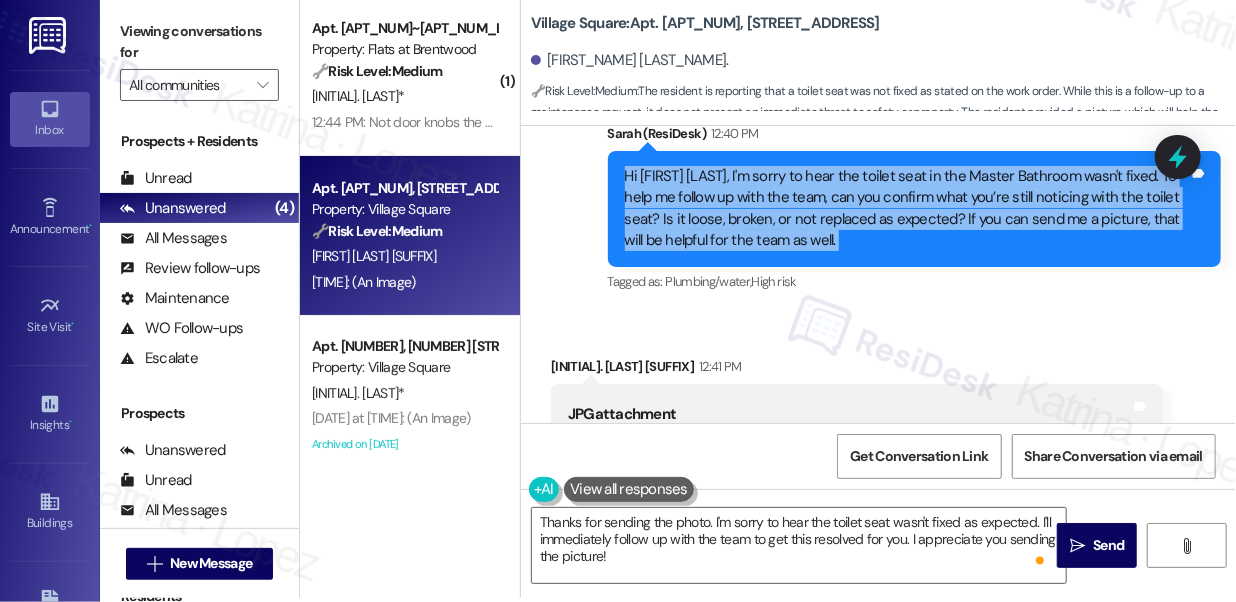 drag, startPoint x: 934, startPoint y: 242, endPoint x: 912, endPoint y: 260, distance: 28.42534 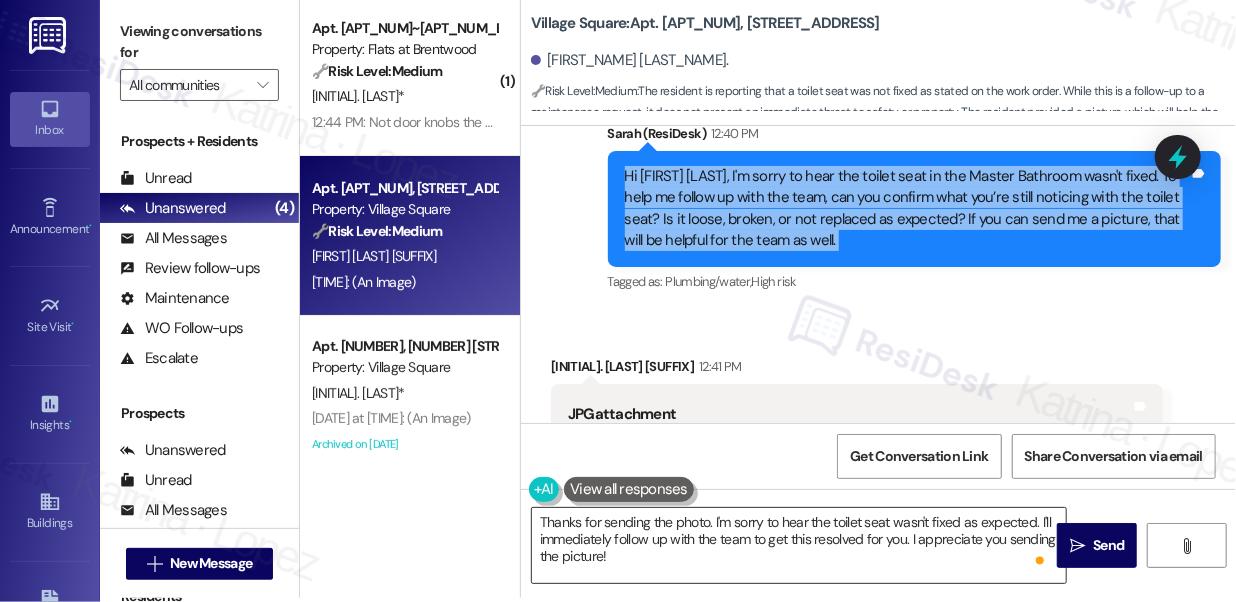 click on "Thanks for sending the photo. I'm sorry to hear the toilet seat wasn't fixed as expected. I'll immediately follow up with the team to get this resolved for you. I appreciate you sending the picture!" at bounding box center (799, 545) 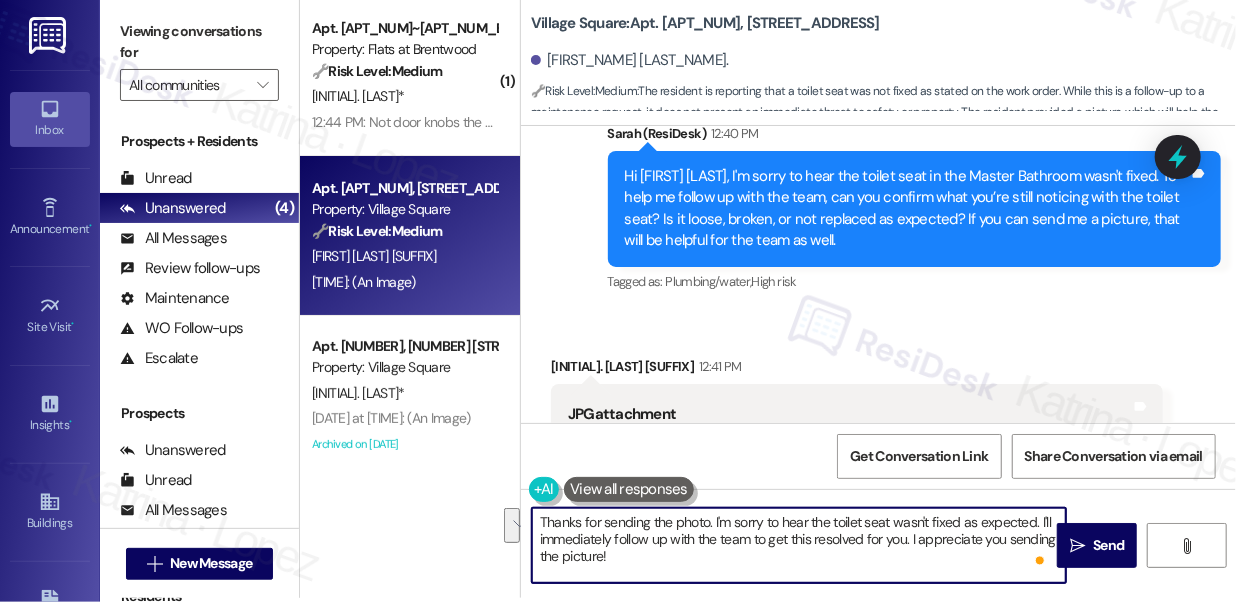 drag, startPoint x: 714, startPoint y: 519, endPoint x: 890, endPoint y: 570, distance: 183.24028 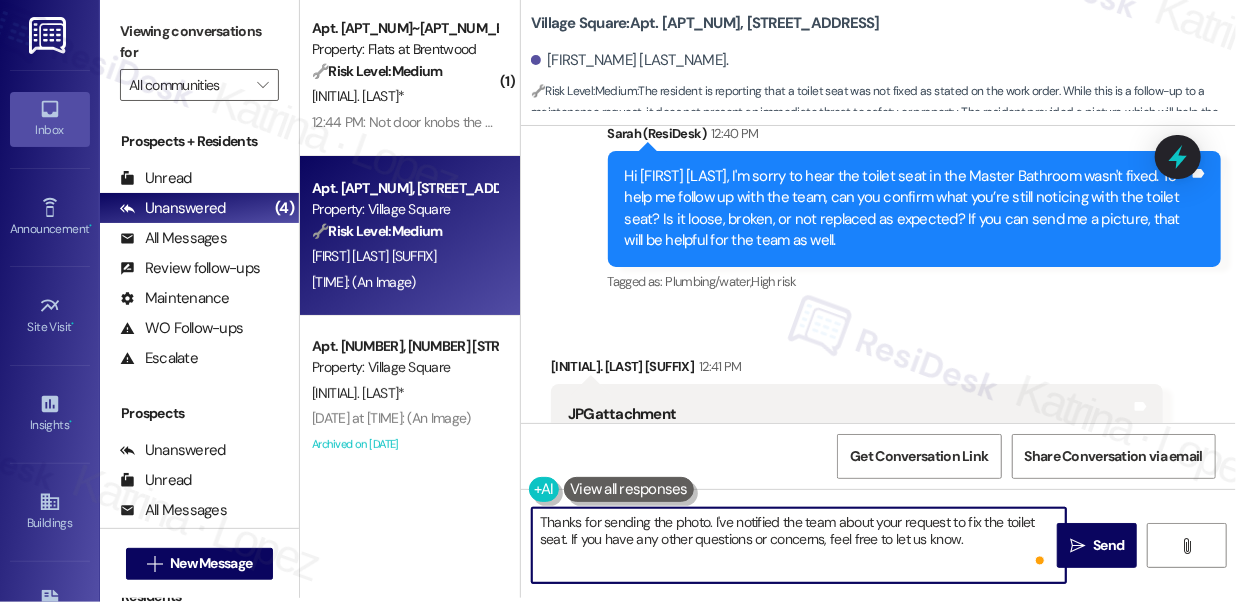 click on "Thanks for sending the photo. I've notified the team about your request to fix the toilet seat. If you have any other questions or concerns, feel free to let us know." at bounding box center [799, 545] 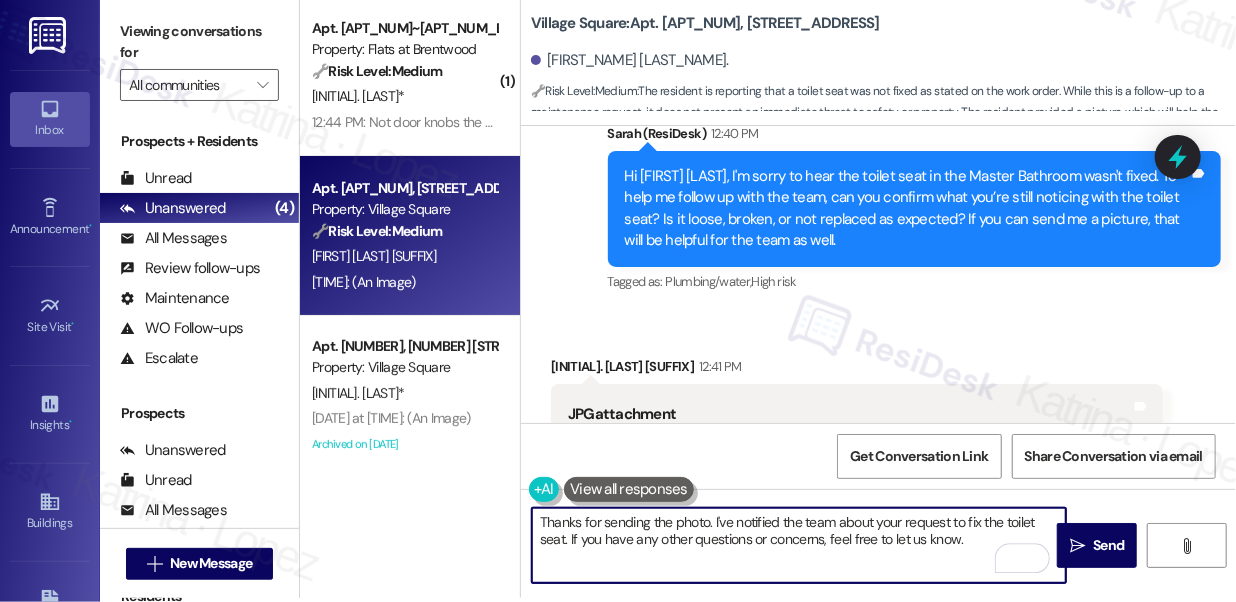 click on "Thanks for sending the photo. I've notified the team about your request to fix the toilet seat. If you have any other questions or concerns, feel free to let us know." at bounding box center (799, 545) 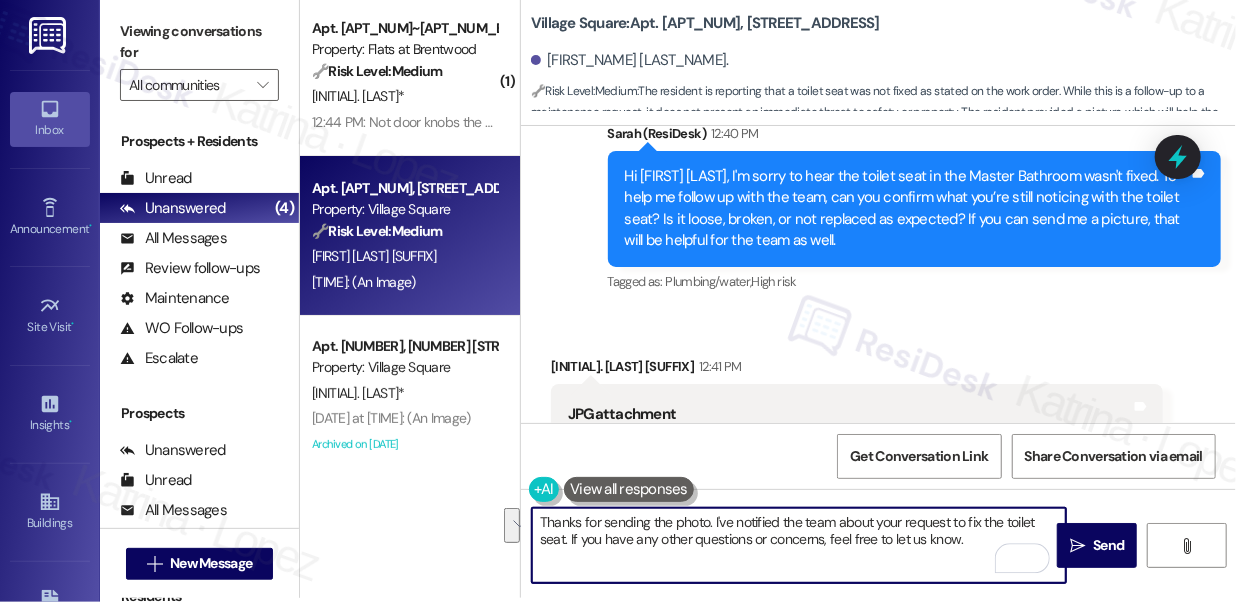 click on "Thanks for sending the photo. I've notified the team about your request to fix the toilet seat. If you have any other questions or concerns, feel free to let us know." at bounding box center (799, 545) 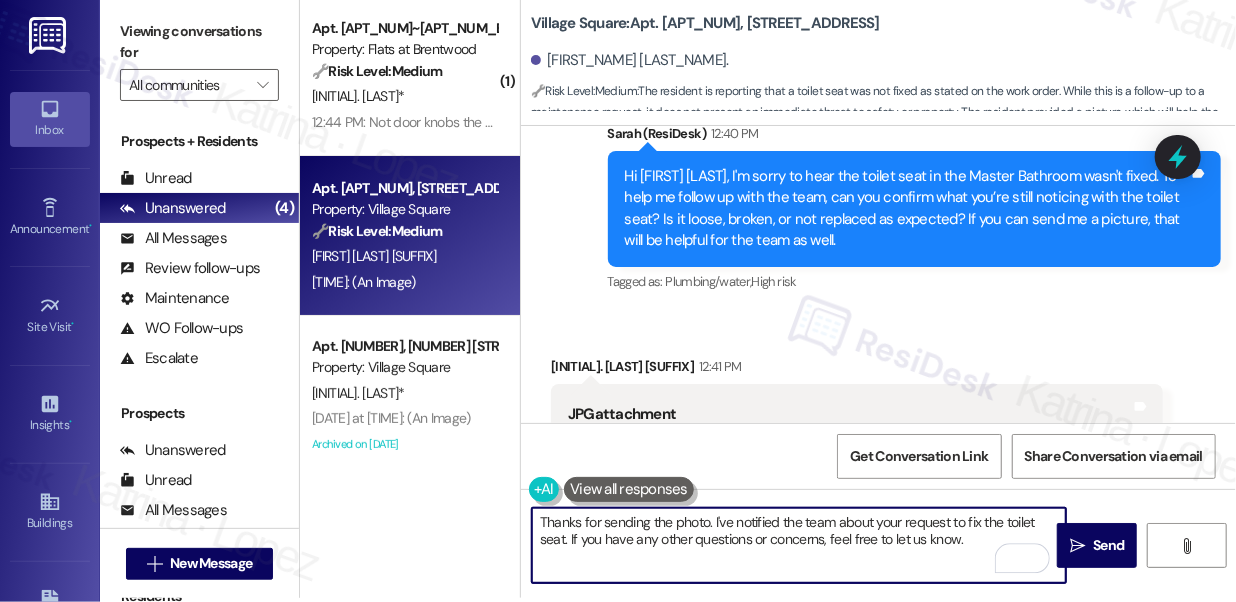 click on "Thanks for sending the photo. I've notified the team about your request to fix the toilet seat. If you have any other questions or concerns, feel free to let us know." at bounding box center [799, 545] 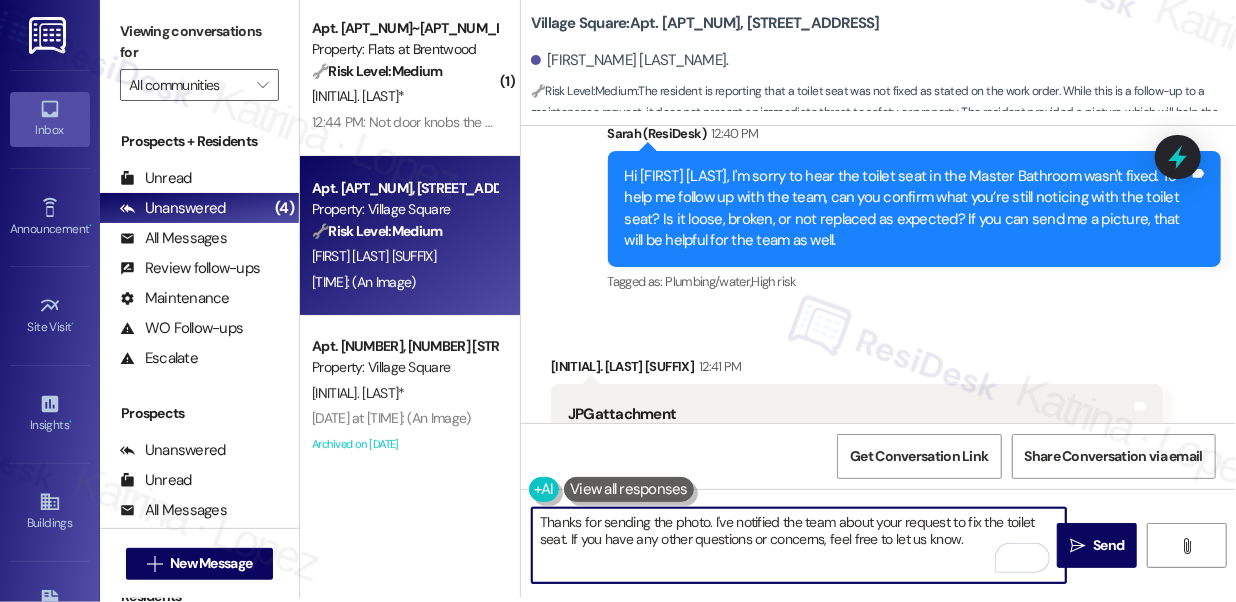 drag, startPoint x: 986, startPoint y: 539, endPoint x: 802, endPoint y: 539, distance: 184 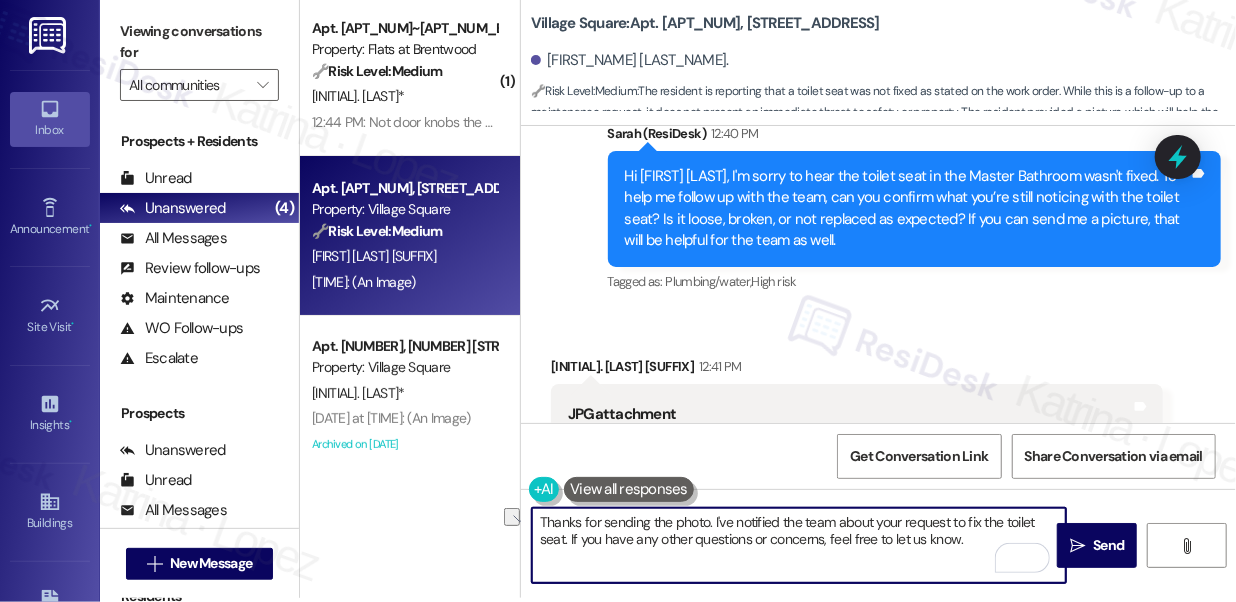 click on "Thanks for sending the photo. I've notified the team about your request to fix the toilet seat. If you have any other questions or concerns, feel free to let us know." at bounding box center [799, 545] 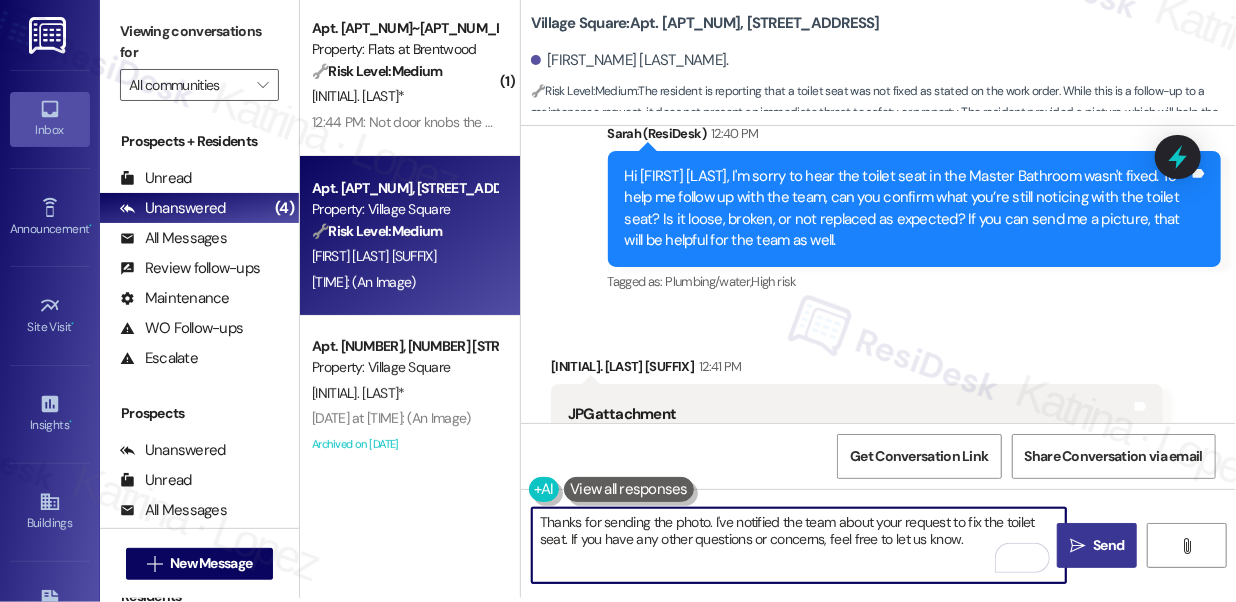 type on "Thanks for sending the photo. I've notified the team about your request to fix the toilet seat. If you have any other questions or concerns, feel free to let us know." 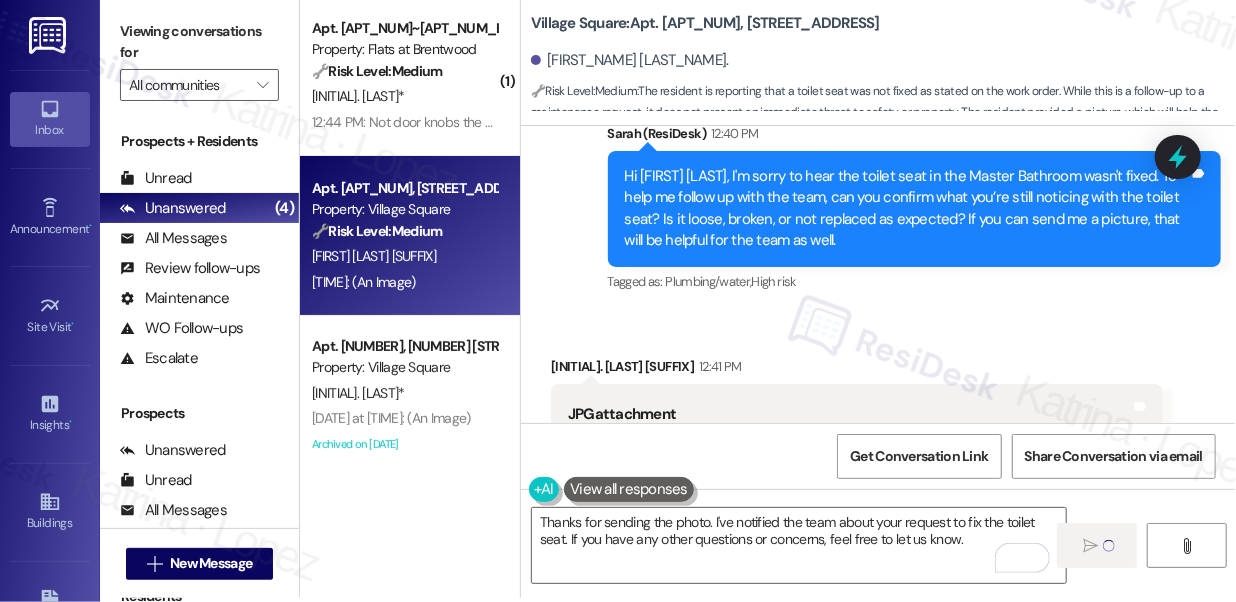 type 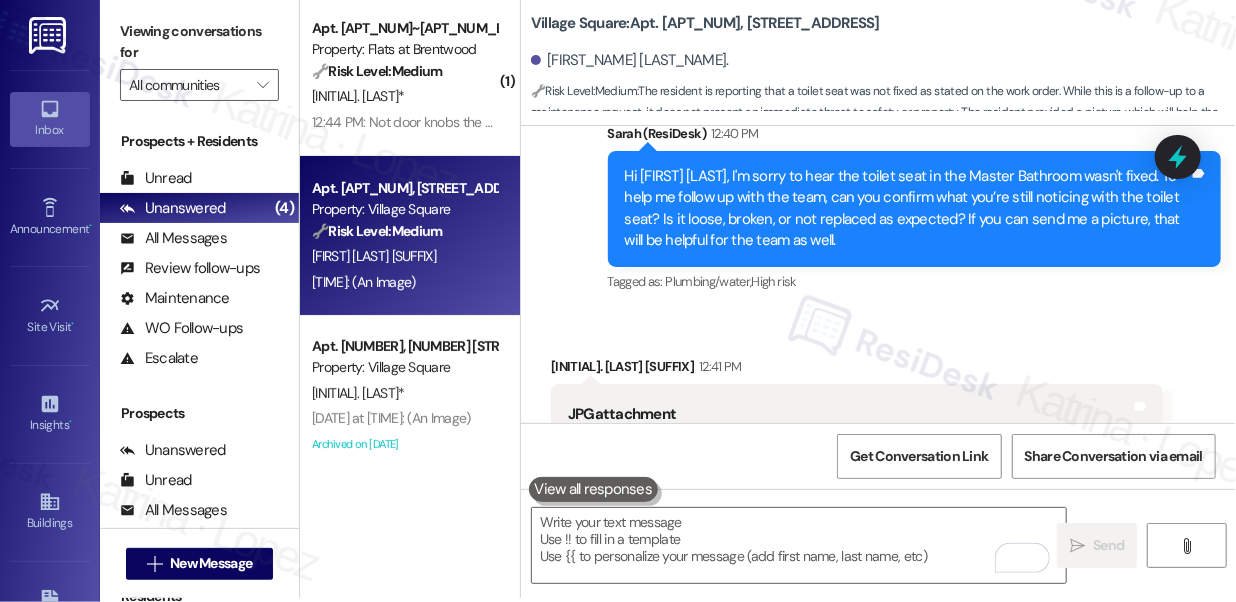 scroll, scrollTop: 12831, scrollLeft: 0, axis: vertical 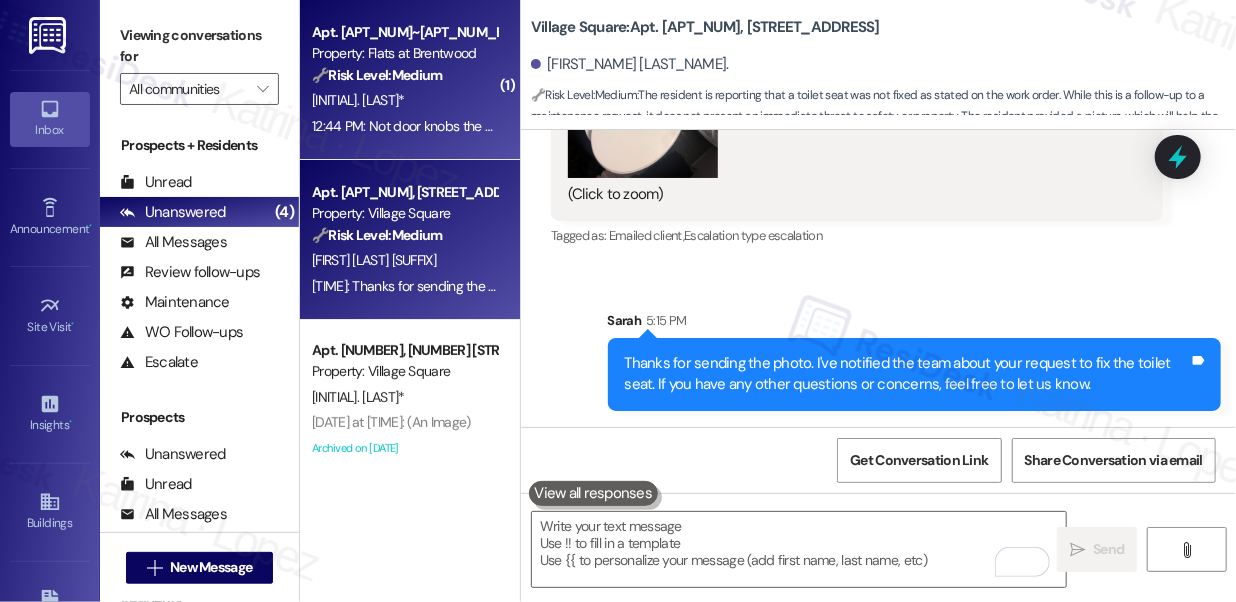 click on "[INITIAL]. [LAST]*" at bounding box center [404, 100] 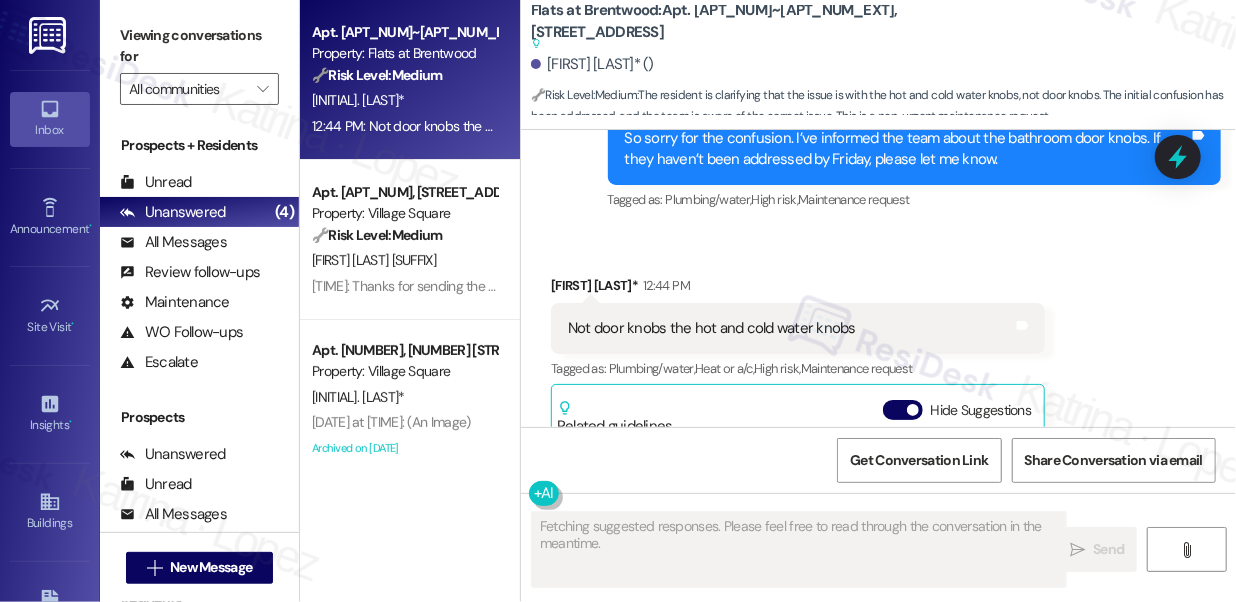 scroll, scrollTop: 3274, scrollLeft: 0, axis: vertical 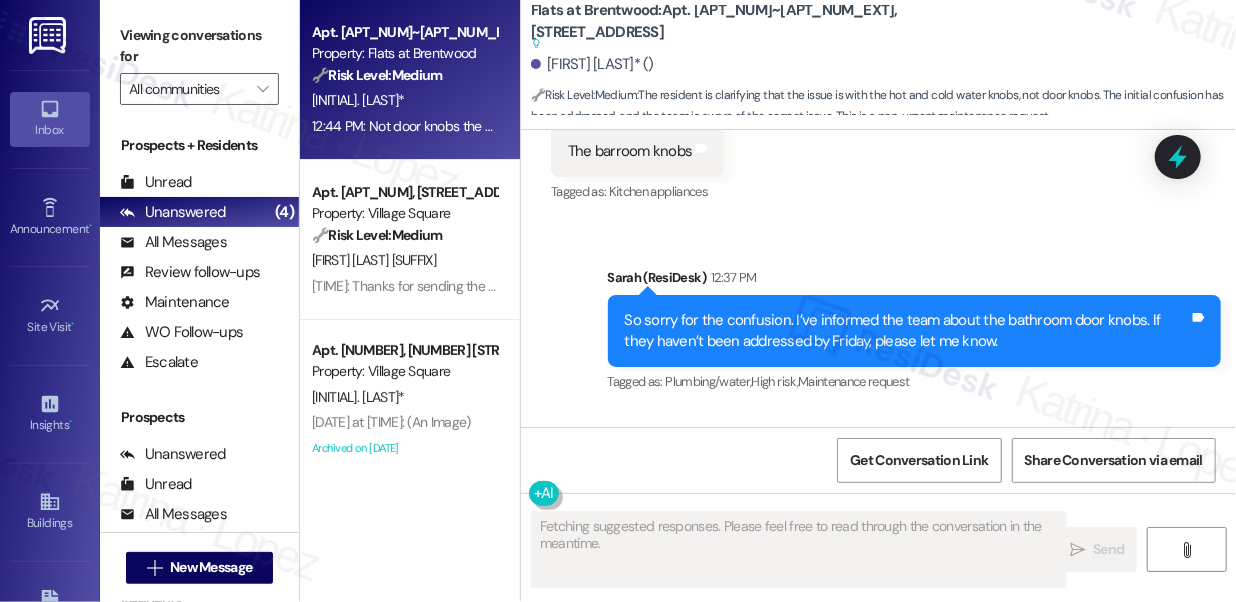 click on "So sorry for the confusion. I’ve informed the team about the bathroom door knobs. If they haven’t been addressed by Friday, please let me know." at bounding box center (907, 331) 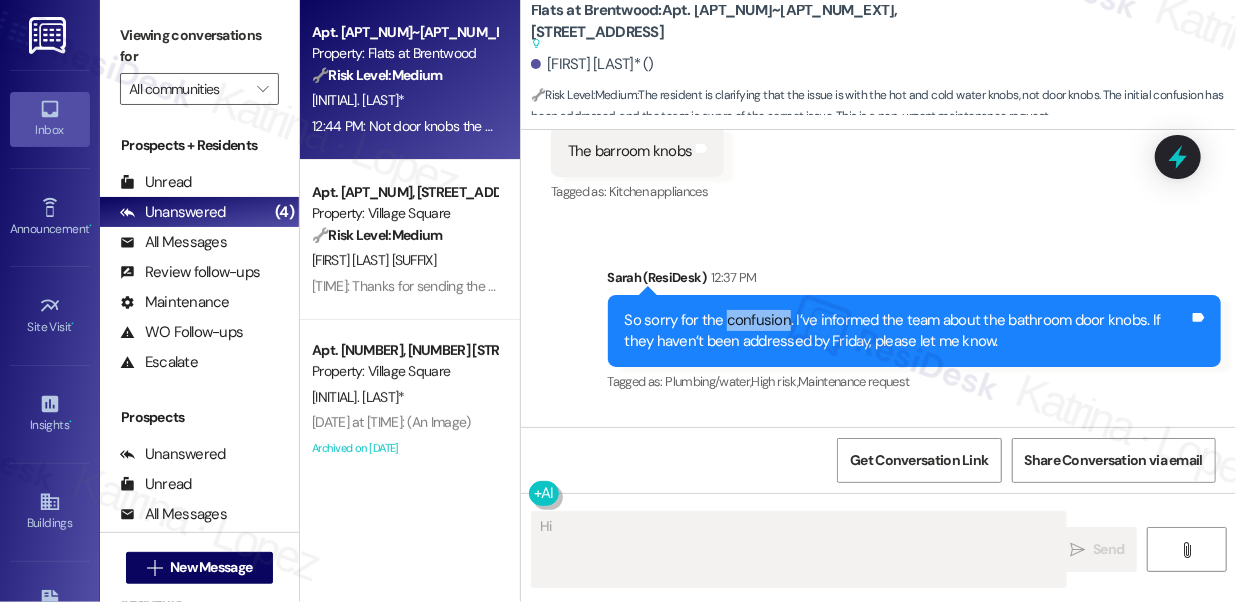 click on "So sorry for the confusion. I’ve informed the team about the bathroom door knobs. If they haven’t been addressed by Friday, please let me know." at bounding box center [907, 331] 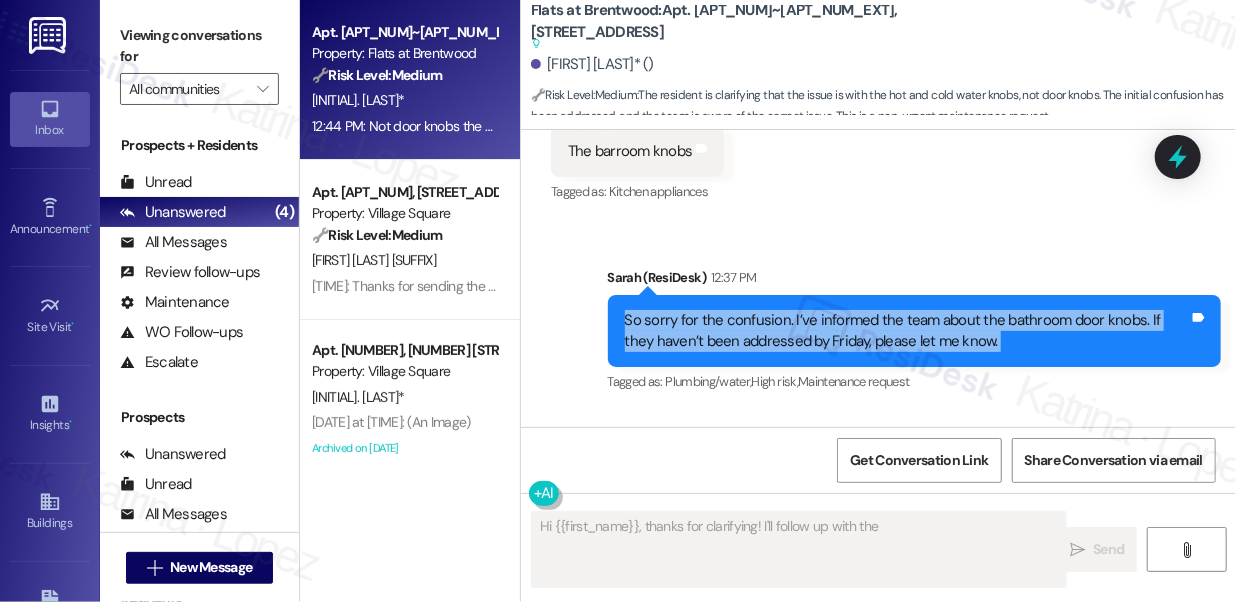 click on "So sorry for the confusion. I’ve informed the team about the bathroom door knobs. If they haven’t been addressed by Friday, please let me know." at bounding box center [907, 331] 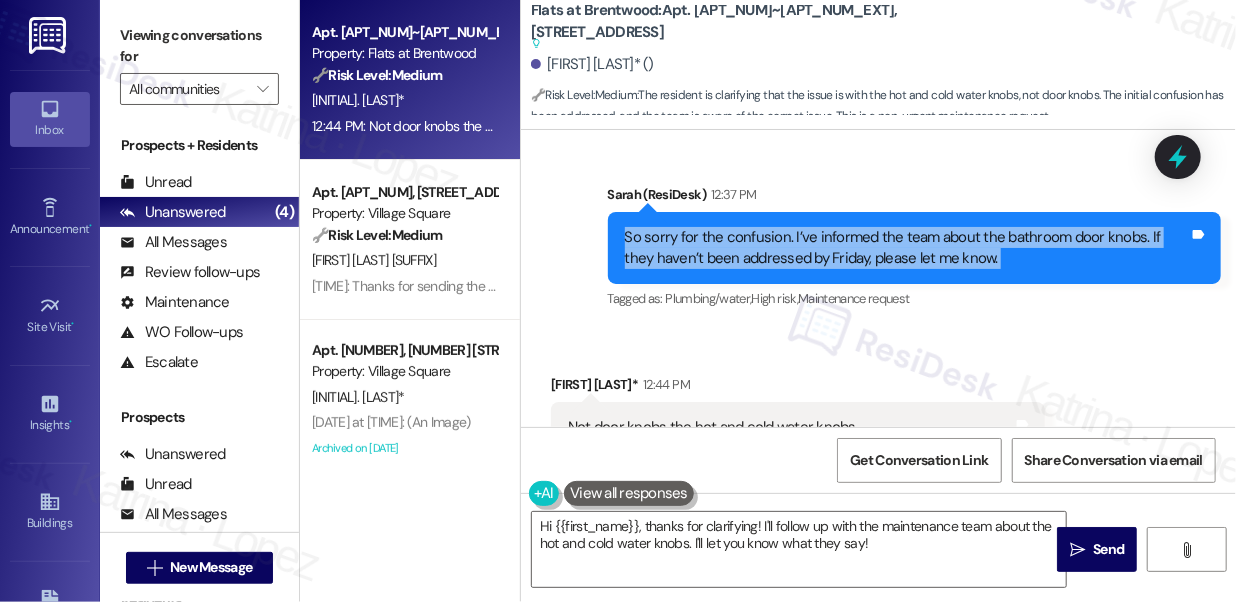 scroll, scrollTop: 3456, scrollLeft: 0, axis: vertical 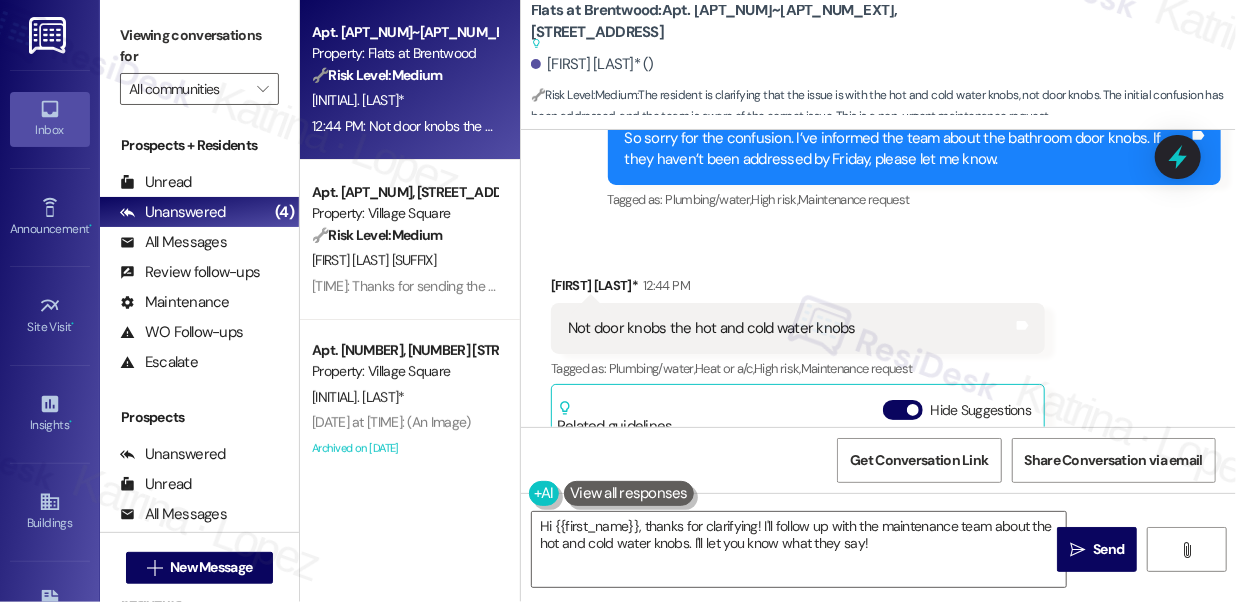 click on "Not door knobs the hot and cold water knobs" at bounding box center (712, 328) 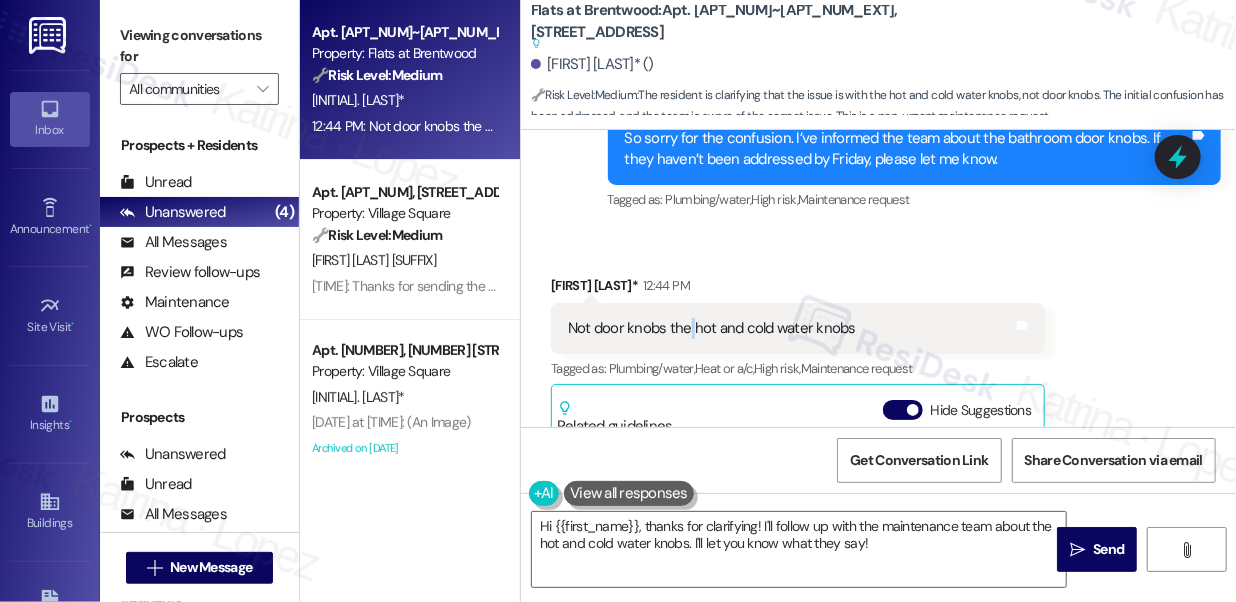 click on "Not door knobs the hot and cold water knobs" at bounding box center (712, 328) 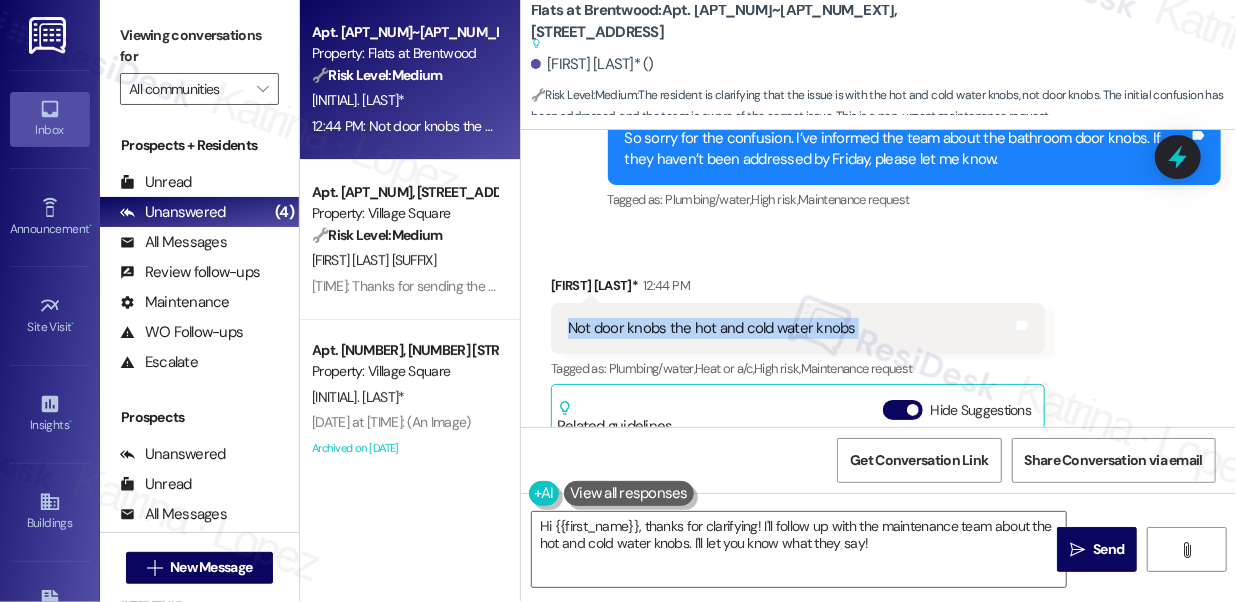 click on "Not door knobs the hot and cold water knobs" at bounding box center (712, 328) 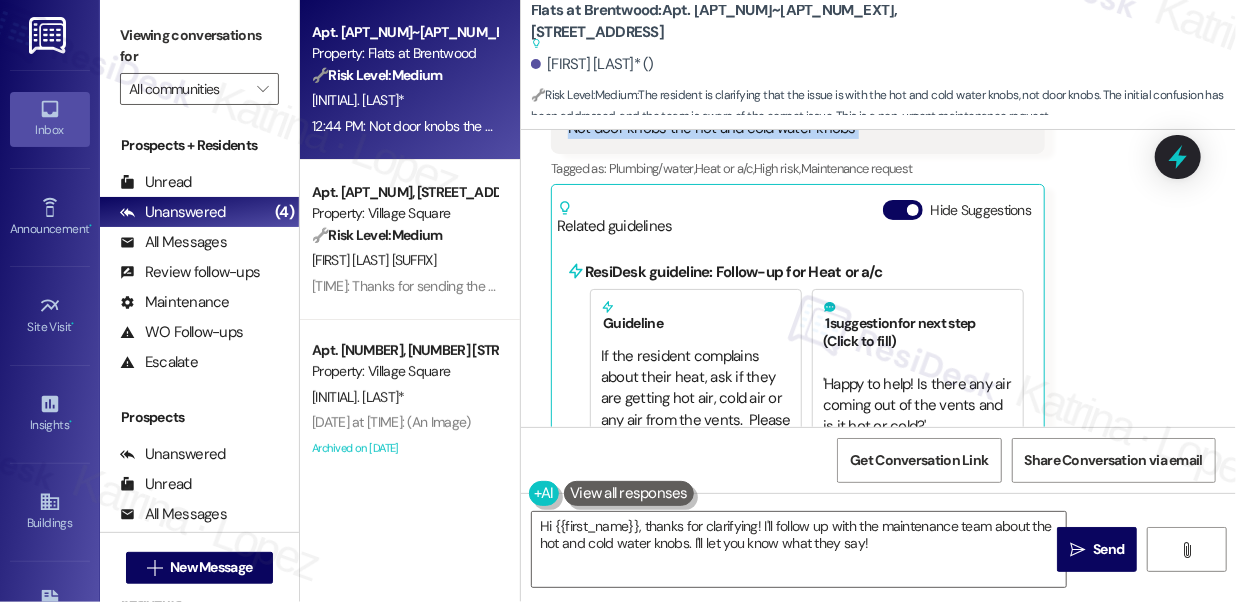 scroll, scrollTop: 3728, scrollLeft: 0, axis: vertical 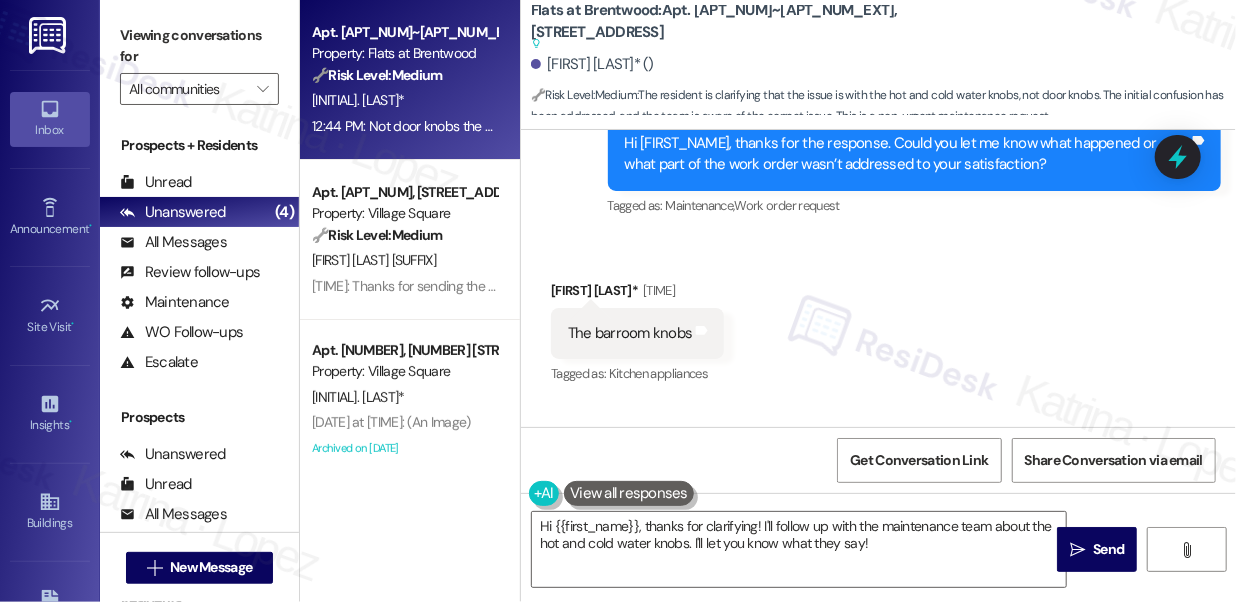 click on "The barroom knobs" at bounding box center [630, 333] 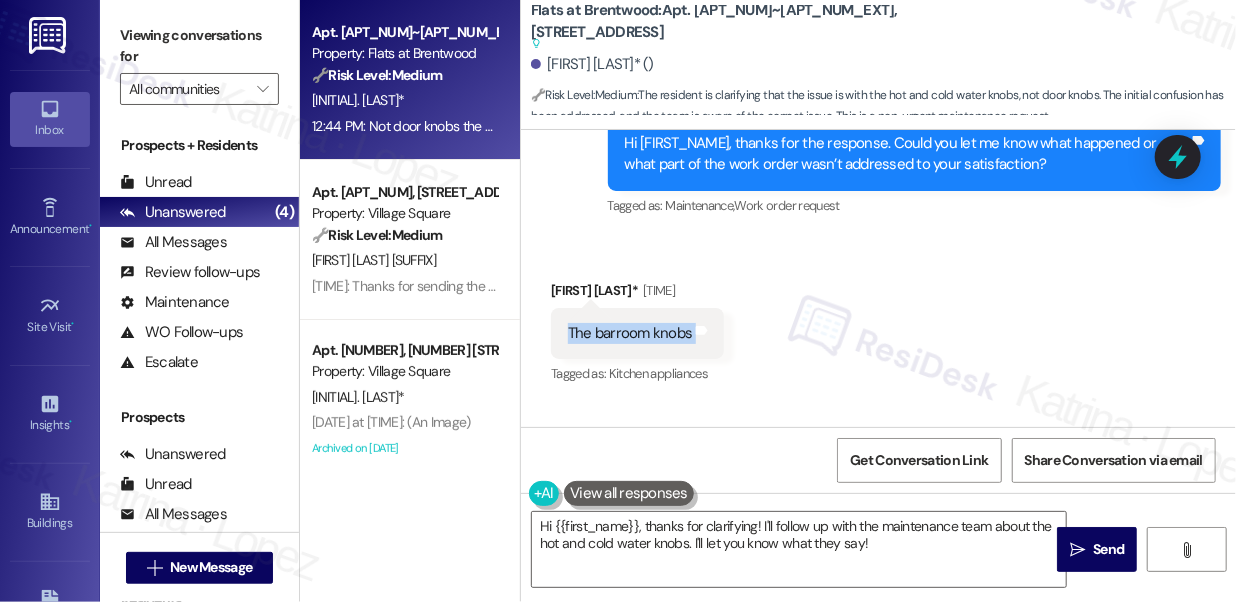 click on "The barroom knobs" at bounding box center (630, 333) 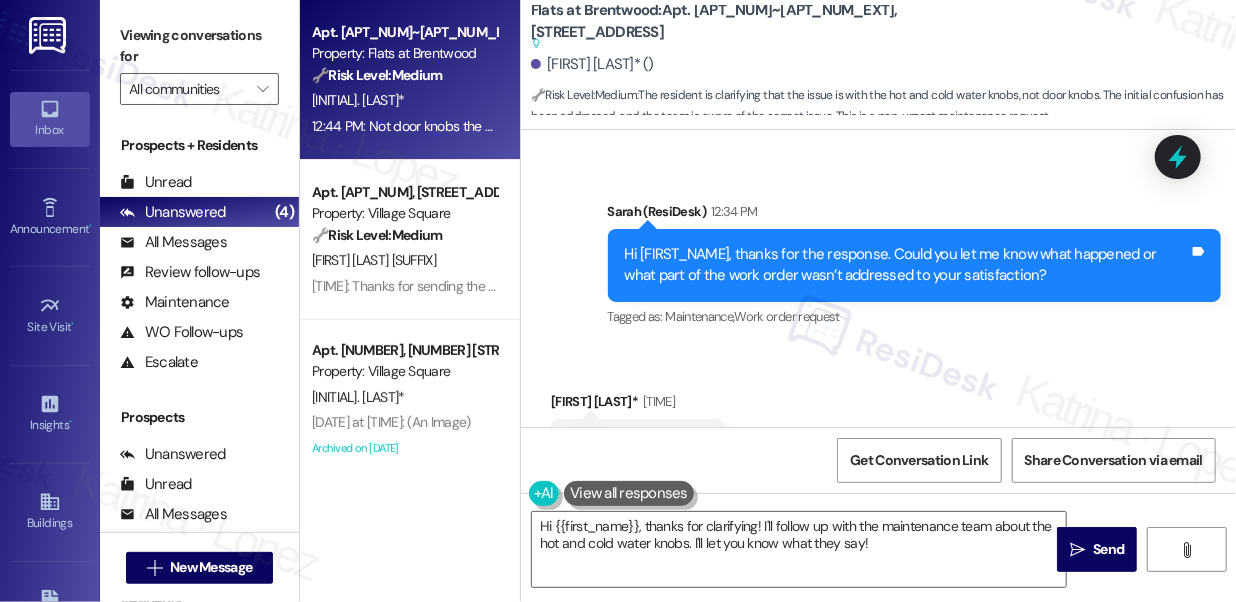scroll, scrollTop: 2819, scrollLeft: 0, axis: vertical 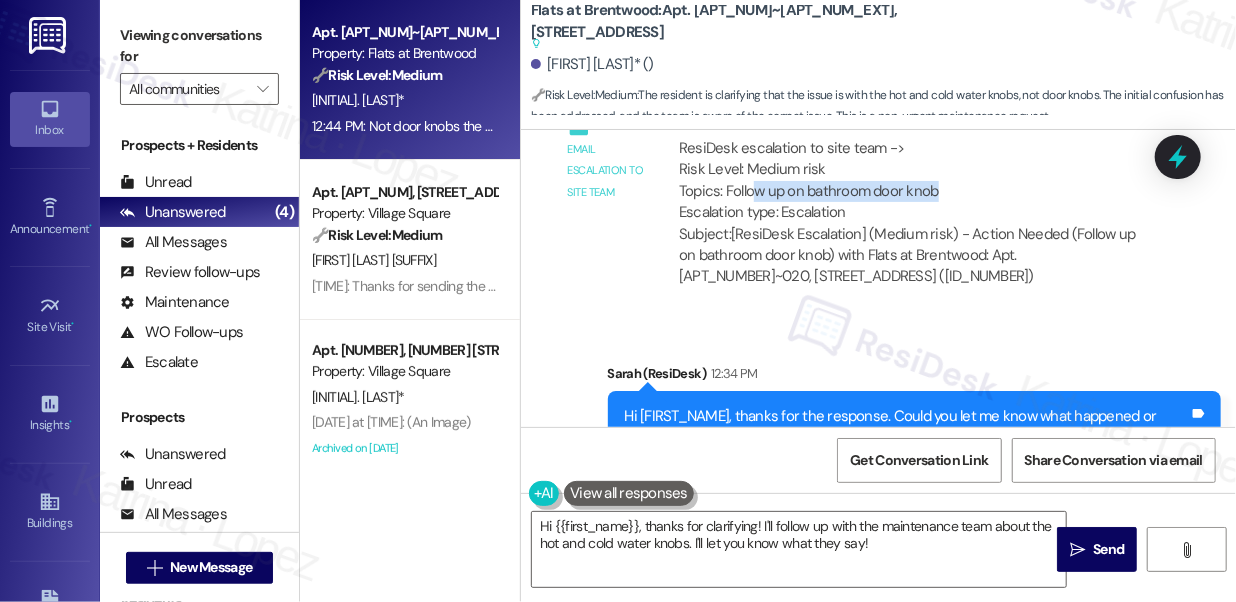 drag, startPoint x: 754, startPoint y: 194, endPoint x: 944, endPoint y: 187, distance: 190.1289 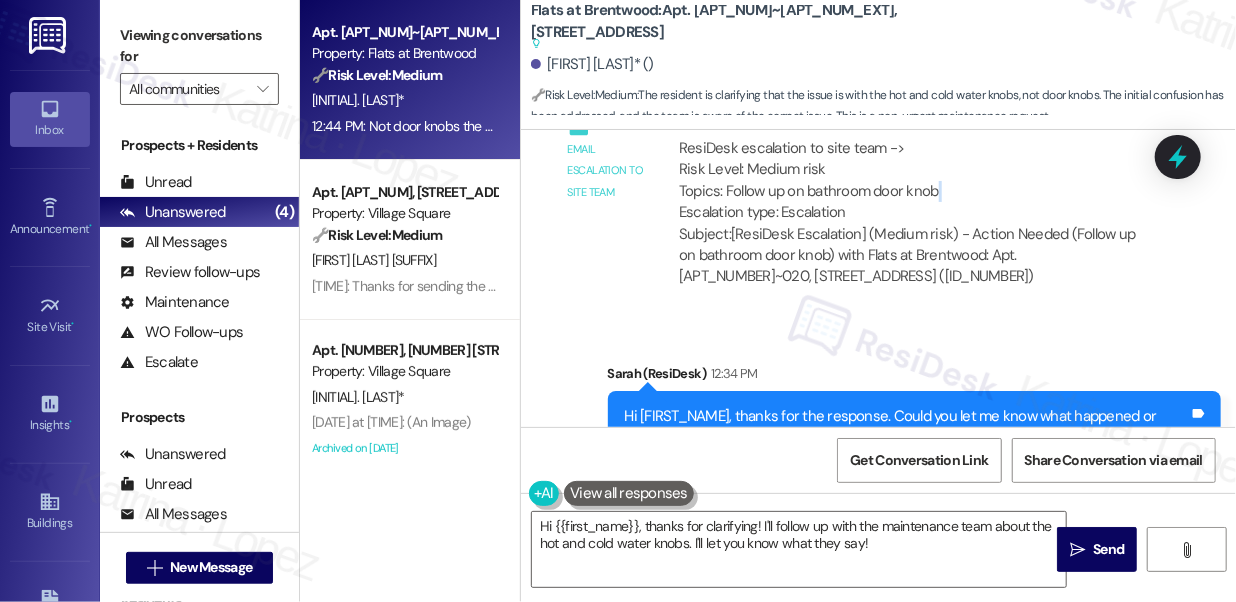 click on "ResiDesk escalation to site team ->
Risk Level: Medium risk
Topics: Follow up on bathroom door knob
Escalation type: Escalation" at bounding box center (913, 181) 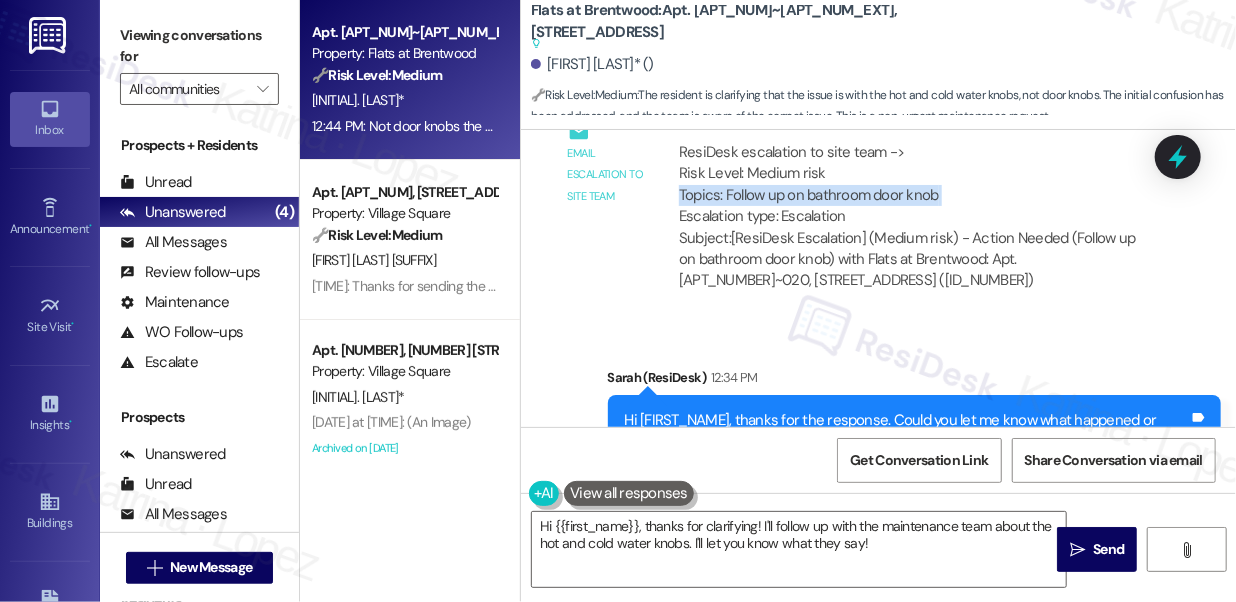 scroll, scrollTop: 2728, scrollLeft: 0, axis: vertical 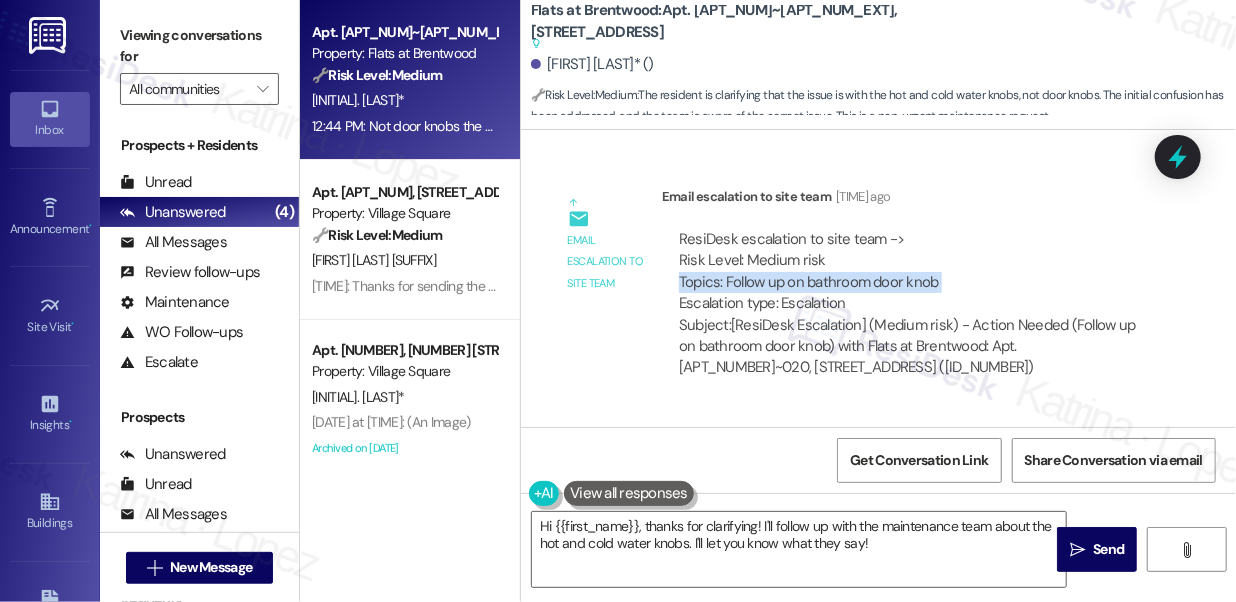 click on "ResiDesk escalation to site team ->
Risk Level: Medium risk
Topics: Follow up on bathroom door knob
Escalation type: Escalation" at bounding box center (913, 272) 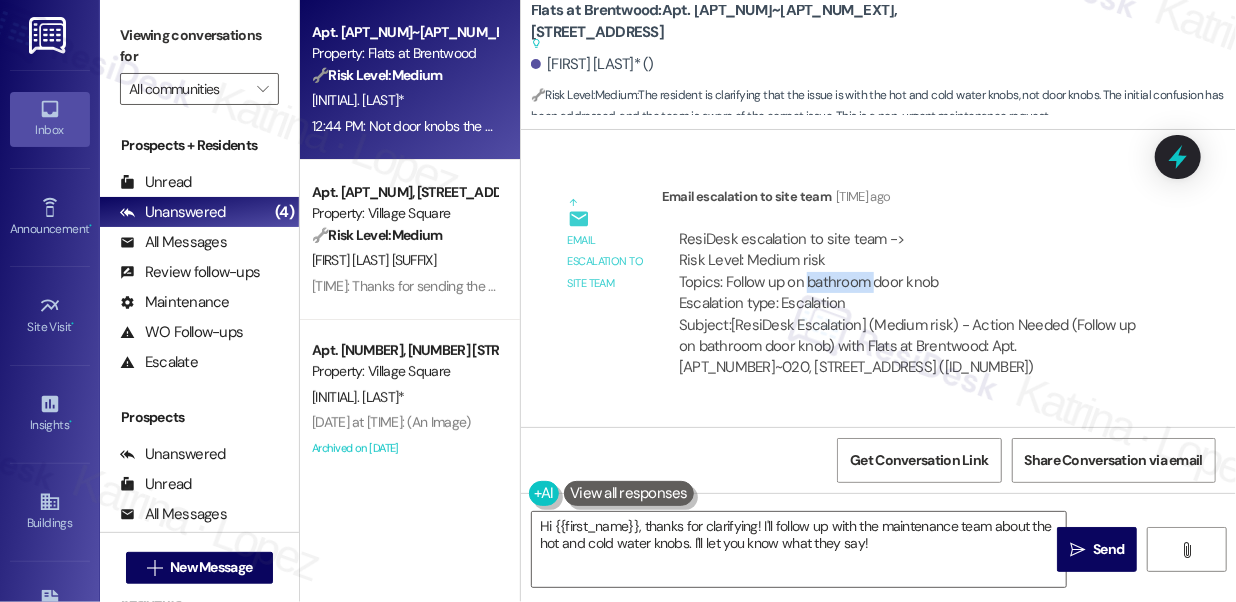 click on "ResiDesk escalation to site team ->
Risk Level: Medium risk
Topics: Follow up on bathroom door knob
Escalation type: Escalation" at bounding box center [913, 272] 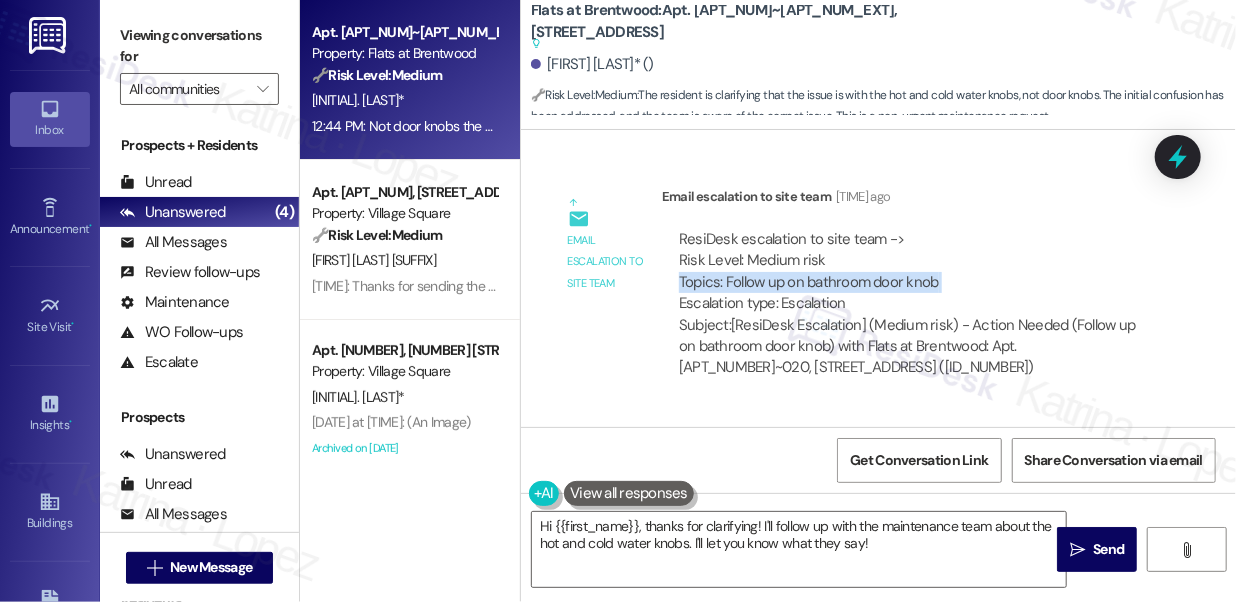 click on "ResiDesk escalation to site team ->
Risk Level: Medium risk
Topics: Follow up on bathroom door knob
Escalation type: Escalation" at bounding box center (913, 272) 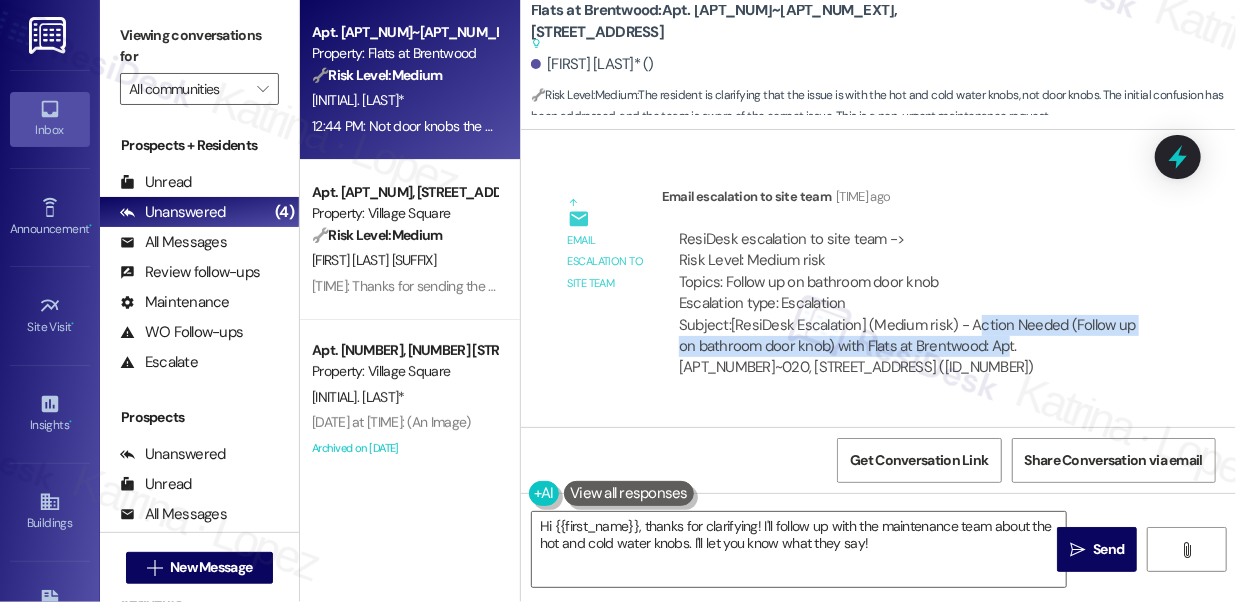 drag, startPoint x: 971, startPoint y: 319, endPoint x: 1002, endPoint y: 345, distance: 40.459858 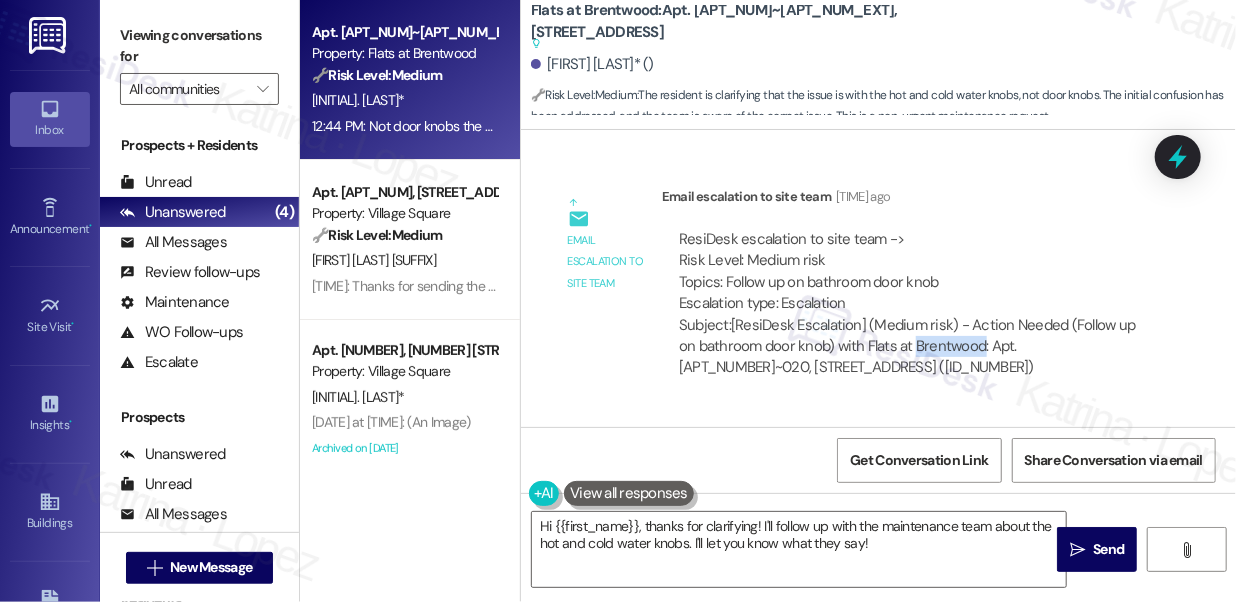 click on "Subject:  [ResiDesk Escalation] (Medium risk) - Action Needed (Follow up on bathroom door knob) with Flats at Brentwood: Apt. [NUMBER]~[NUMBER], [NUMBER] [STREET] ([NUMBER])" at bounding box center (913, 347) 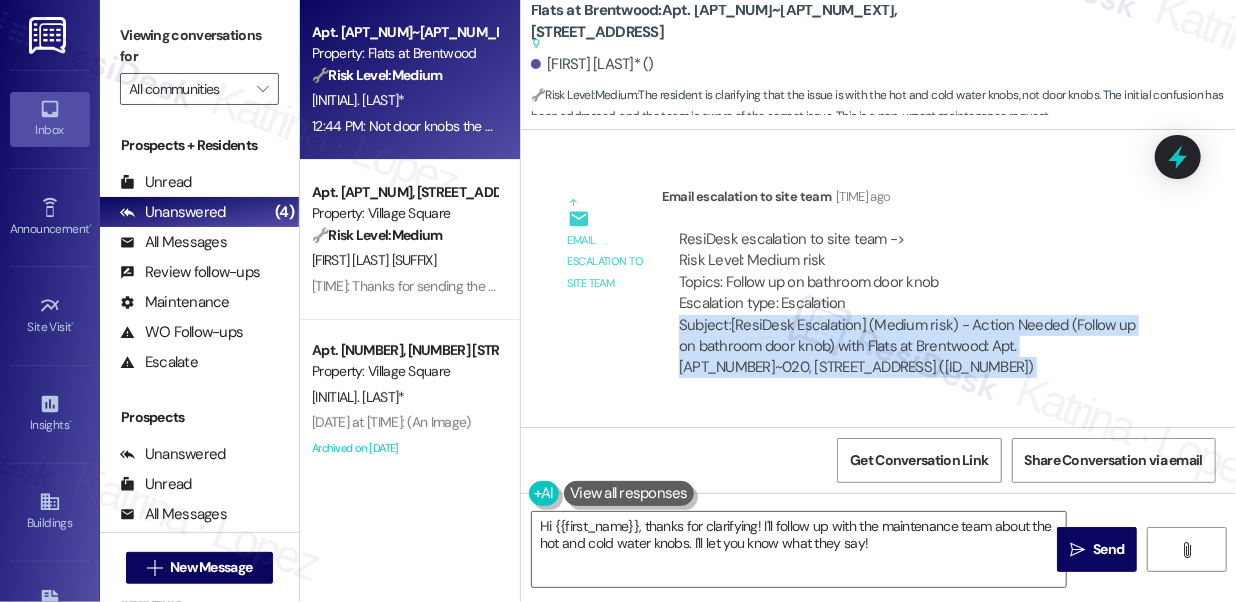 click on "Subject:  [ResiDesk Escalation] (Medium risk) - Action Needed (Follow up on bathroom door knob) with Flats at Brentwood: Apt. [NUMBER]~[NUMBER], [NUMBER] [STREET] ([NUMBER])" at bounding box center (913, 347) 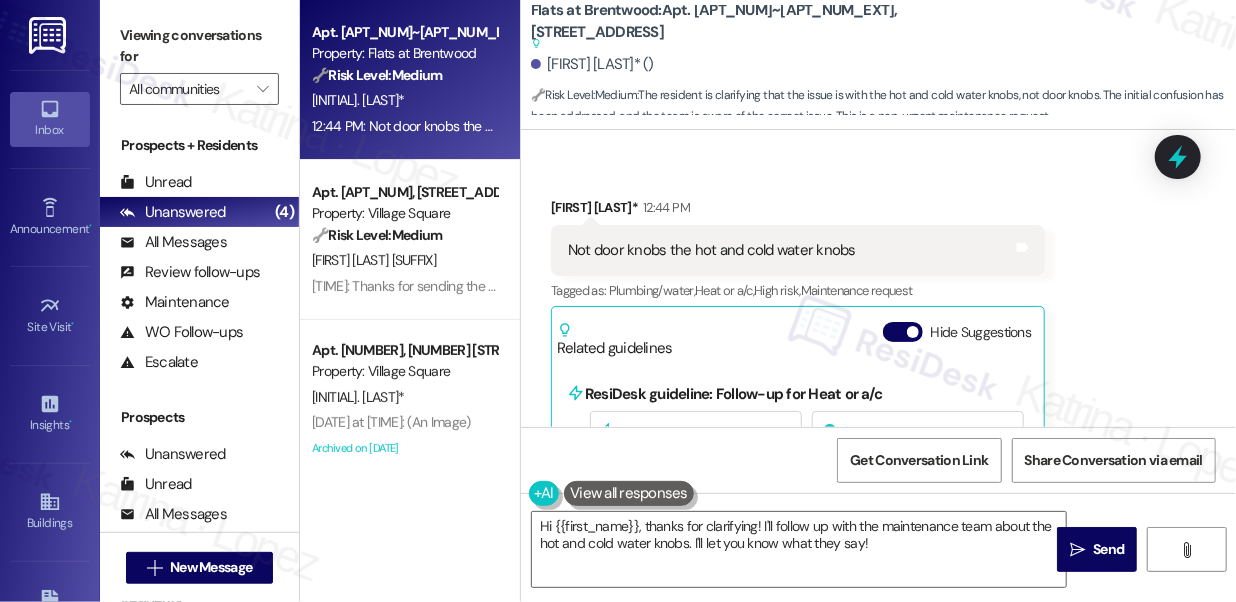 scroll, scrollTop: 3456, scrollLeft: 0, axis: vertical 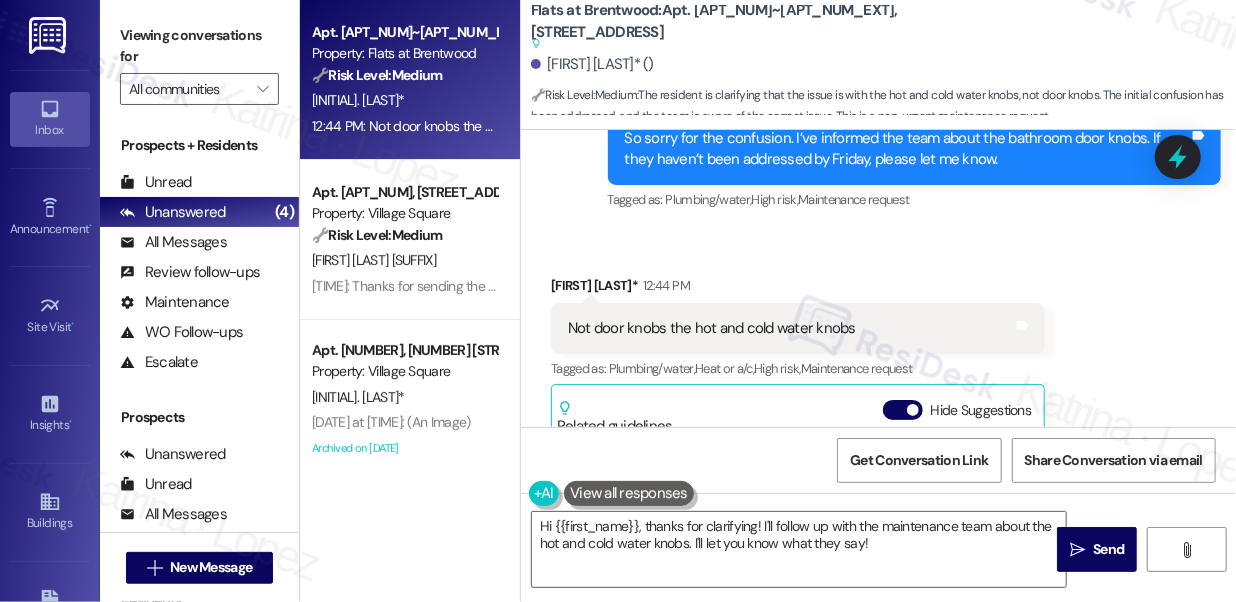 click on "Not door knobs the hot and cold water knobs" at bounding box center (712, 328) 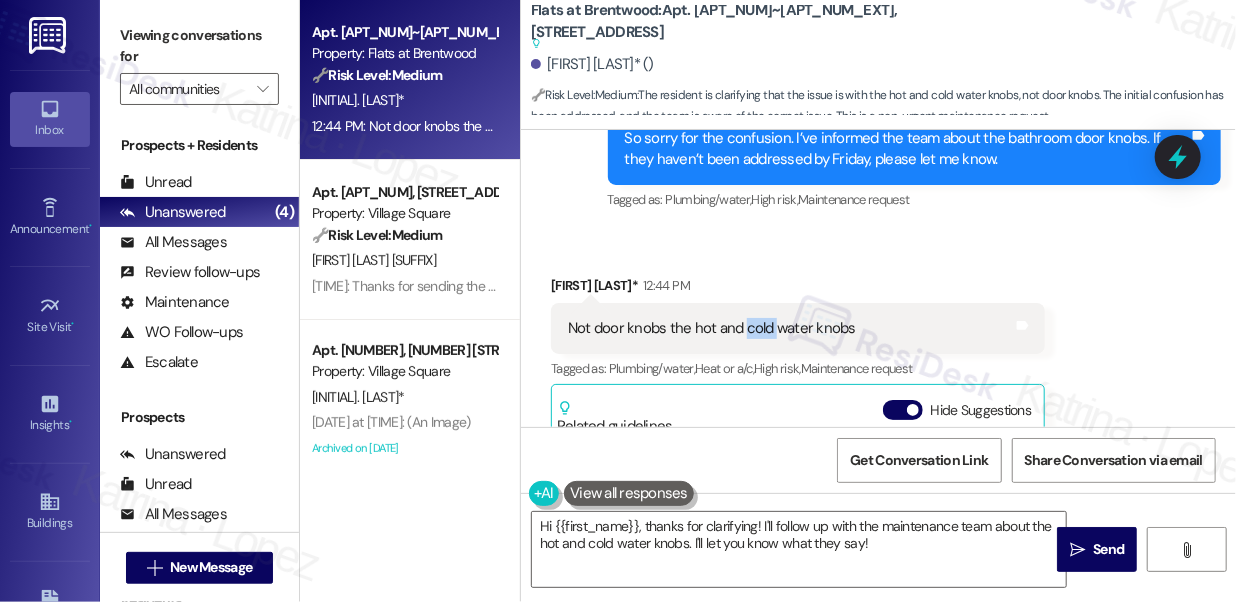 click on "Not door knobs the hot and cold water knobs" at bounding box center (712, 328) 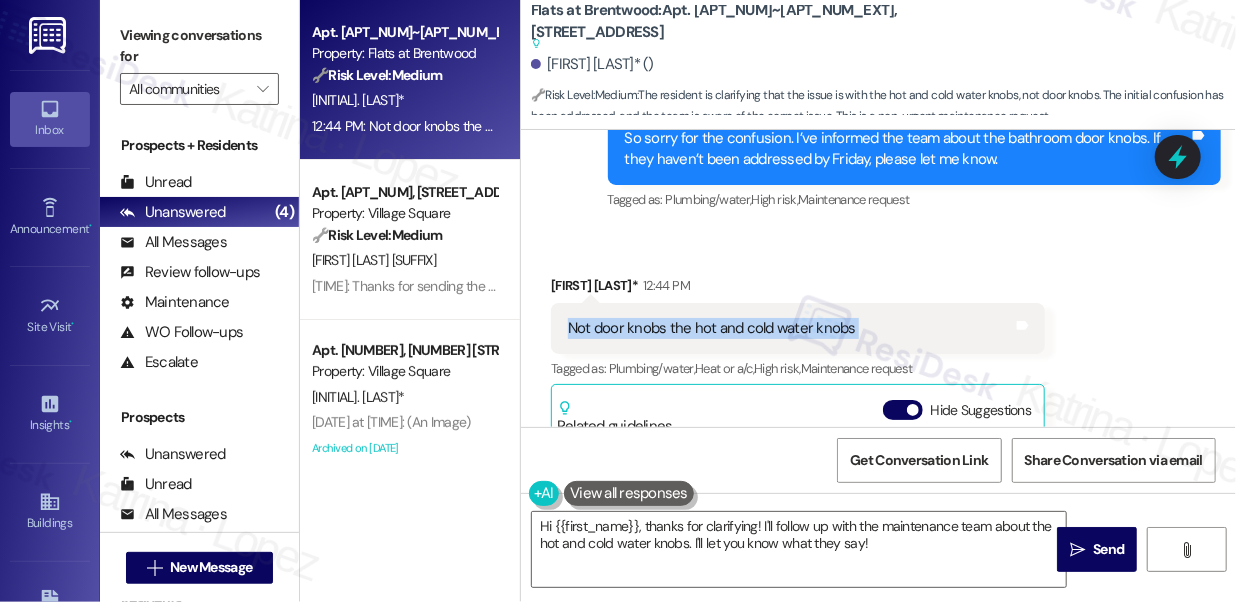click on "Not door knobs the hot and cold water knobs" at bounding box center (712, 328) 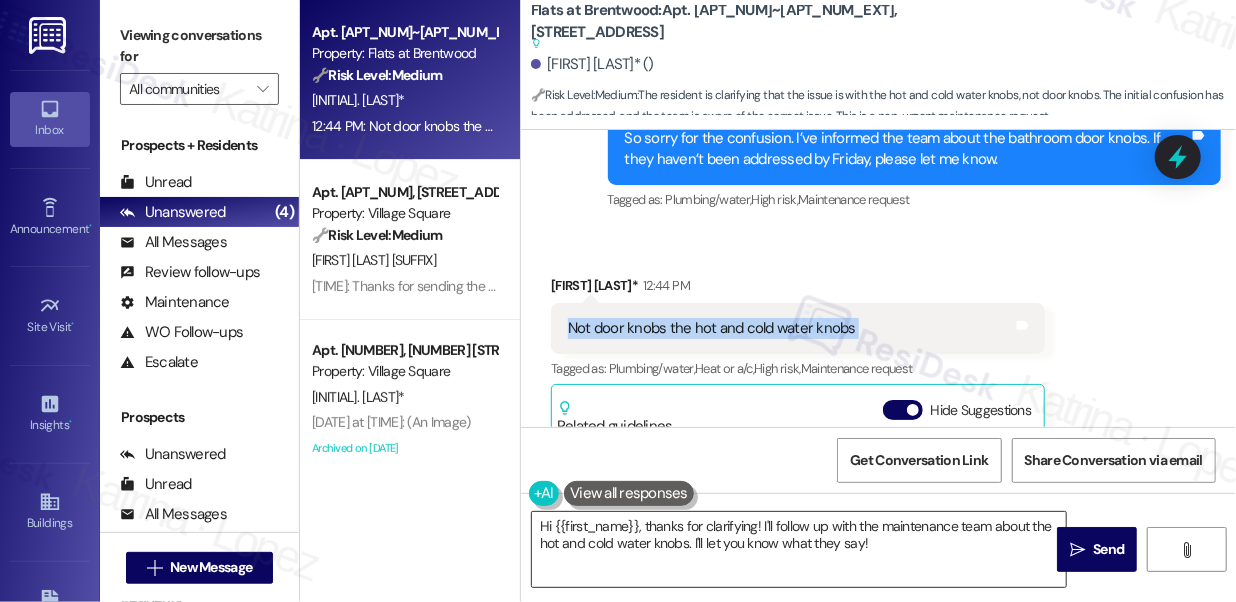 click on "Hi {{first_name}}, thanks for clarifying! I'll follow up with the maintenance team about the hot and cold water knobs. I'll let you know what they say!" at bounding box center (799, 549) 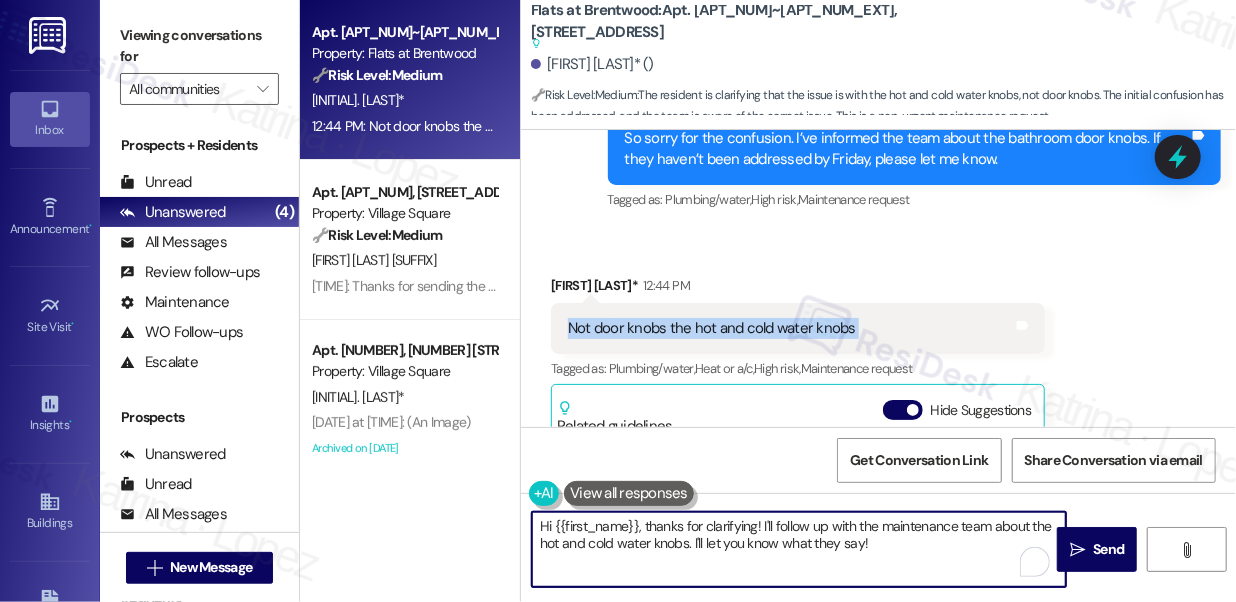 click on "Hi {{first_name}}, thanks for clarifying! I'll follow up with the maintenance team about the hot and cold water knobs. I'll let you know what they say!" at bounding box center (799, 549) 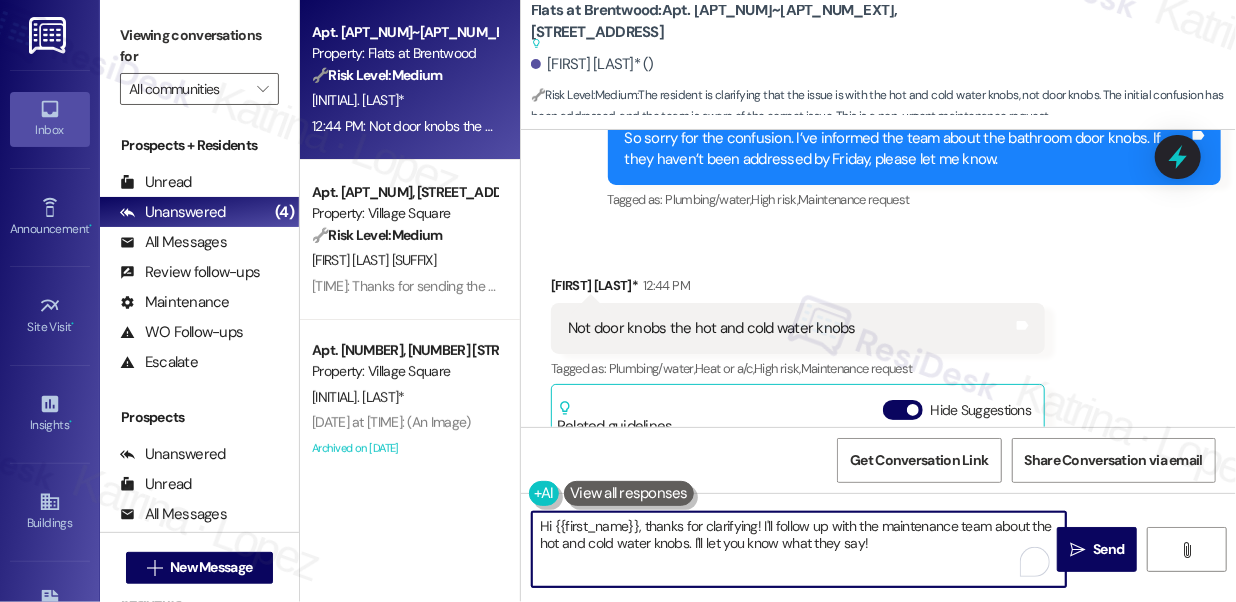 click on "Hi {{first_name}}, thanks for clarifying! I'll follow up with the maintenance team about the hot and cold water knobs. I'll let you know what they say!" at bounding box center (799, 549) 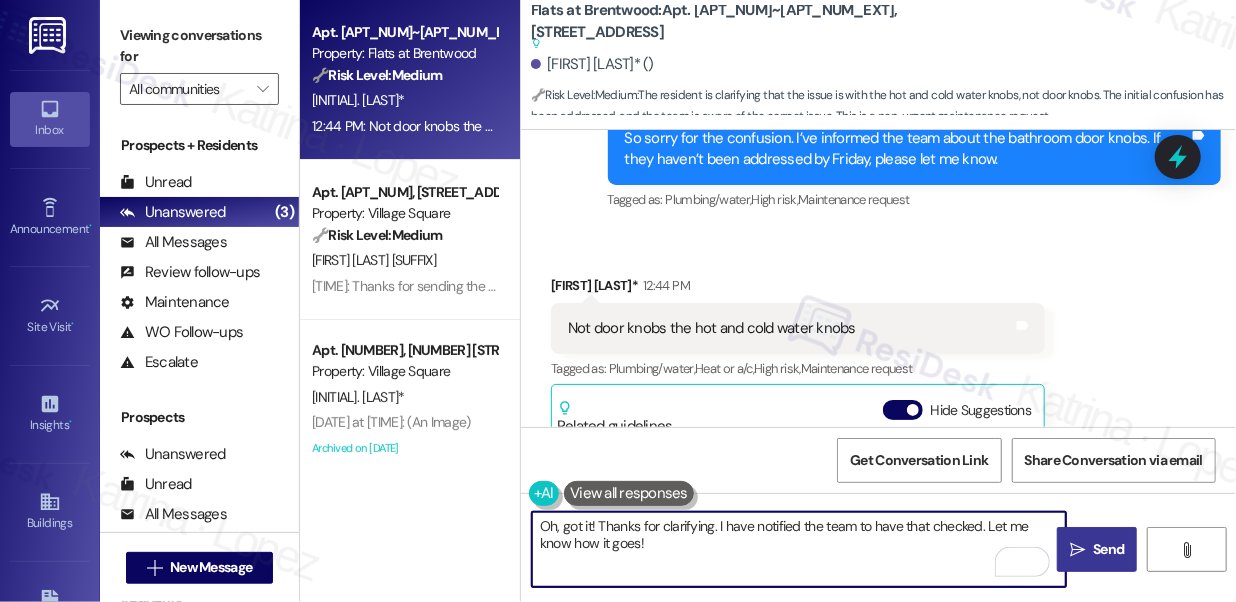 type on "Oh, got it! Thanks for clarifying. I have notified the team to have that checked. Let me know how it goes!" 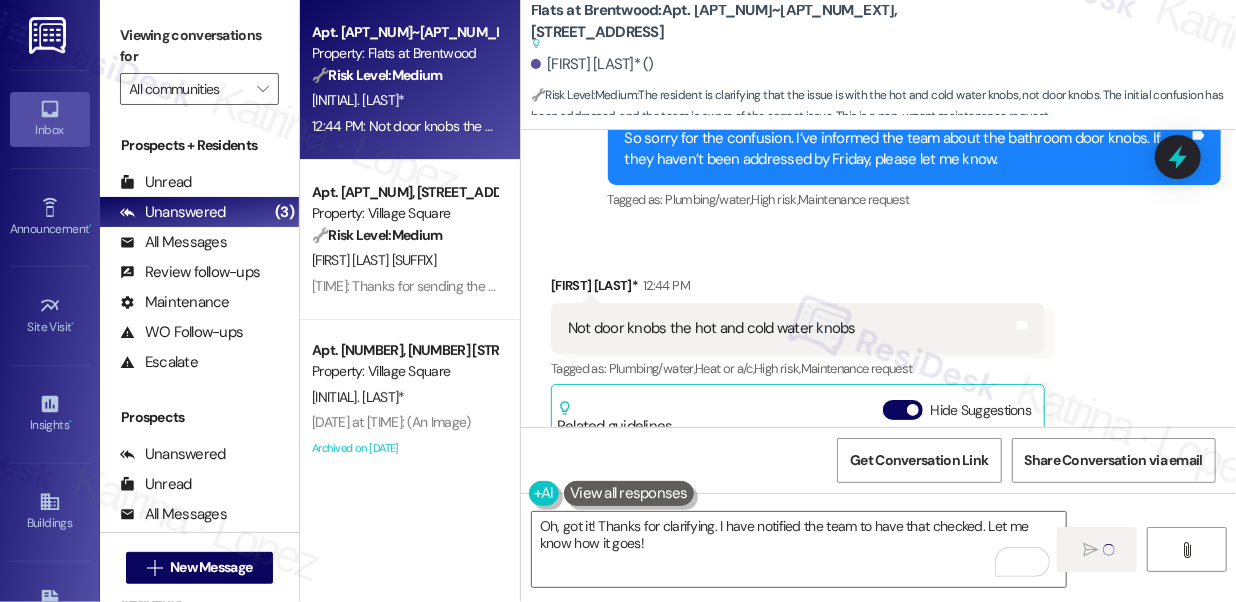 type 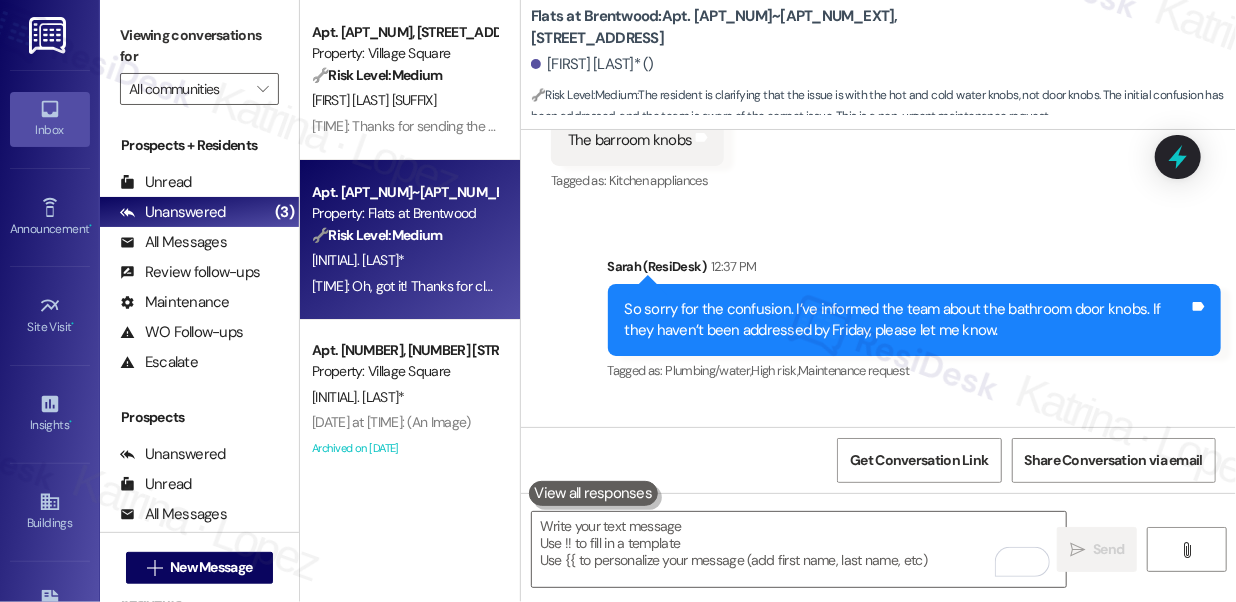 scroll, scrollTop: 3408, scrollLeft: 0, axis: vertical 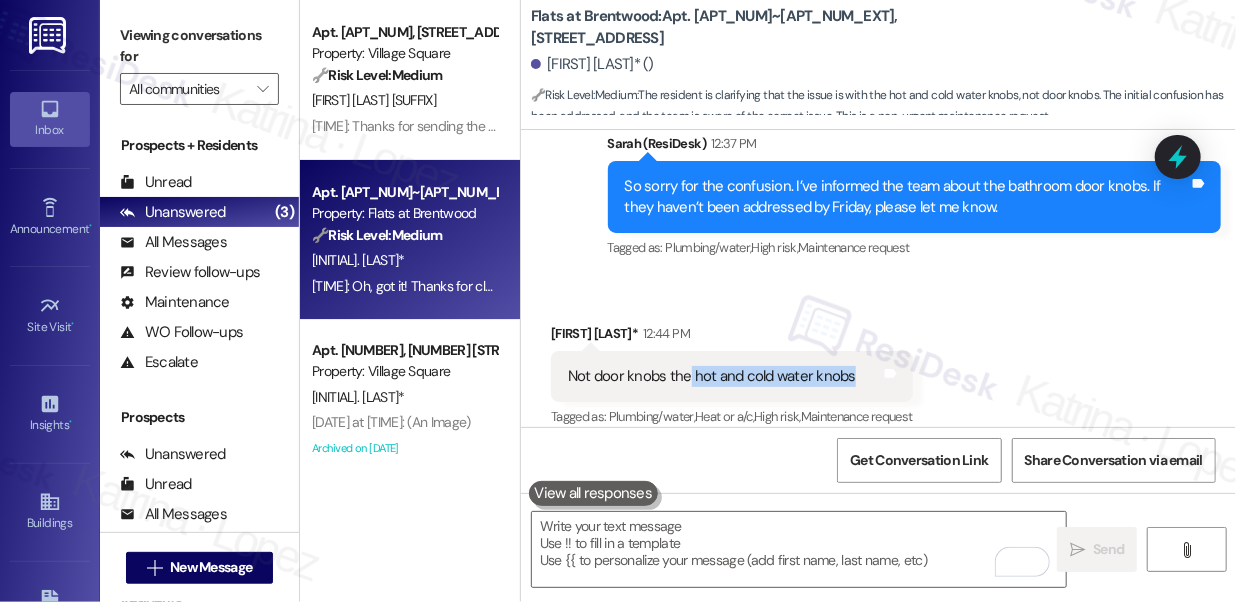 drag, startPoint x: 689, startPoint y: 374, endPoint x: 862, endPoint y: 379, distance: 173.07224 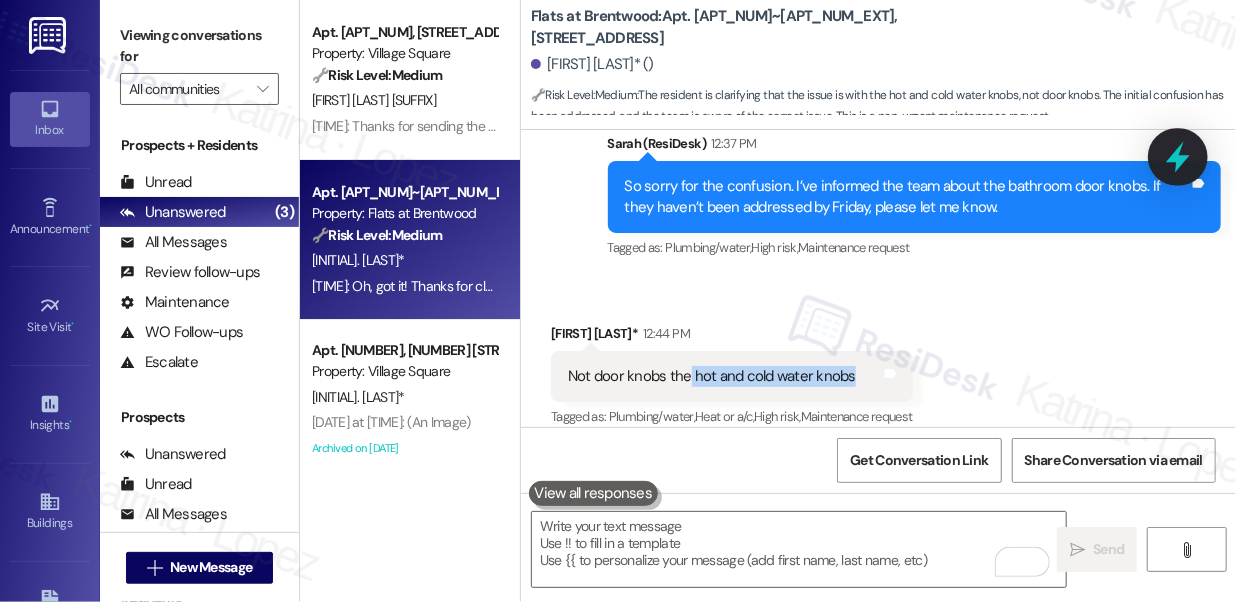 click 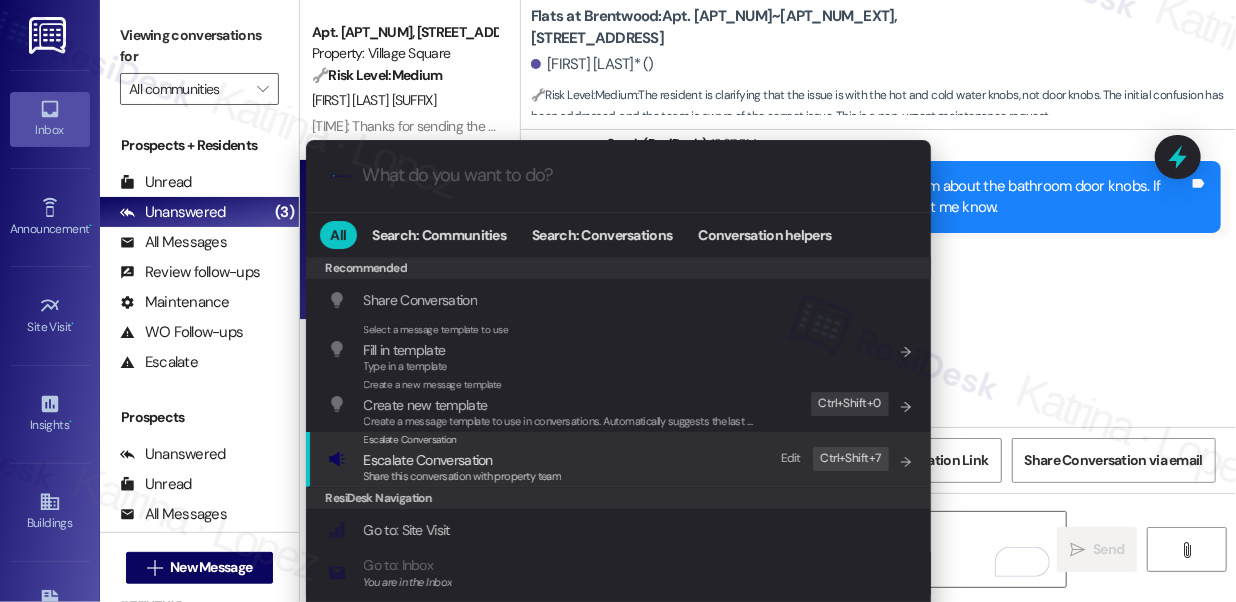 click on "Escalate Conversation Escalate Conversation Share this conversation with property team Edit Ctrl+ Shift+ 7" at bounding box center [620, 459] 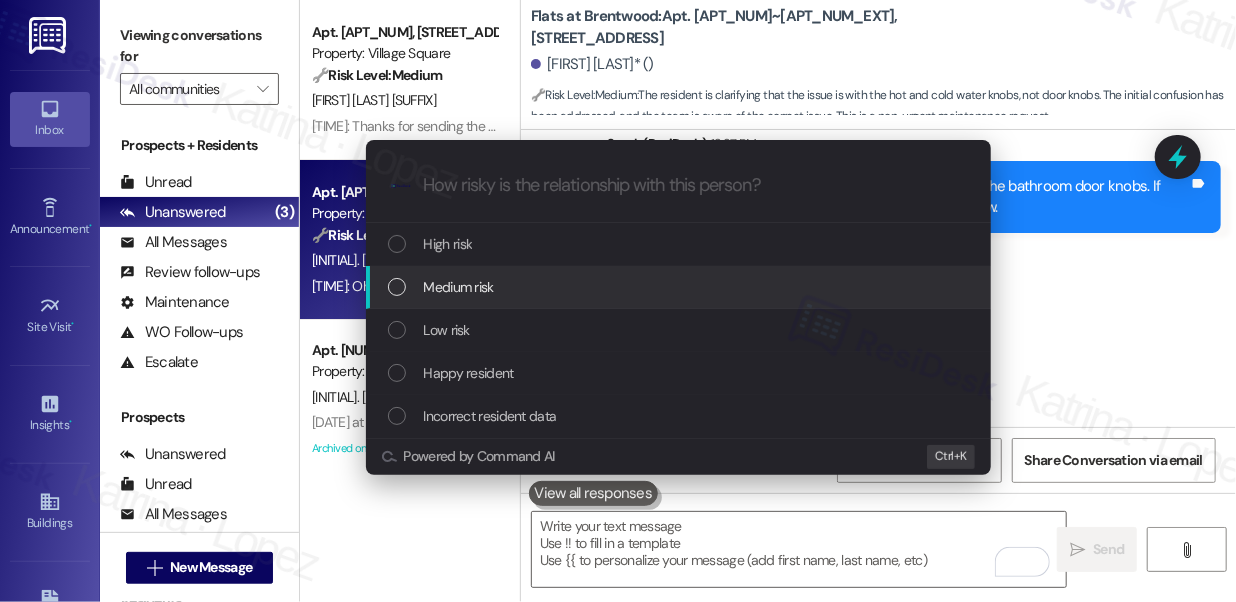 click on "Medium risk" at bounding box center (680, 287) 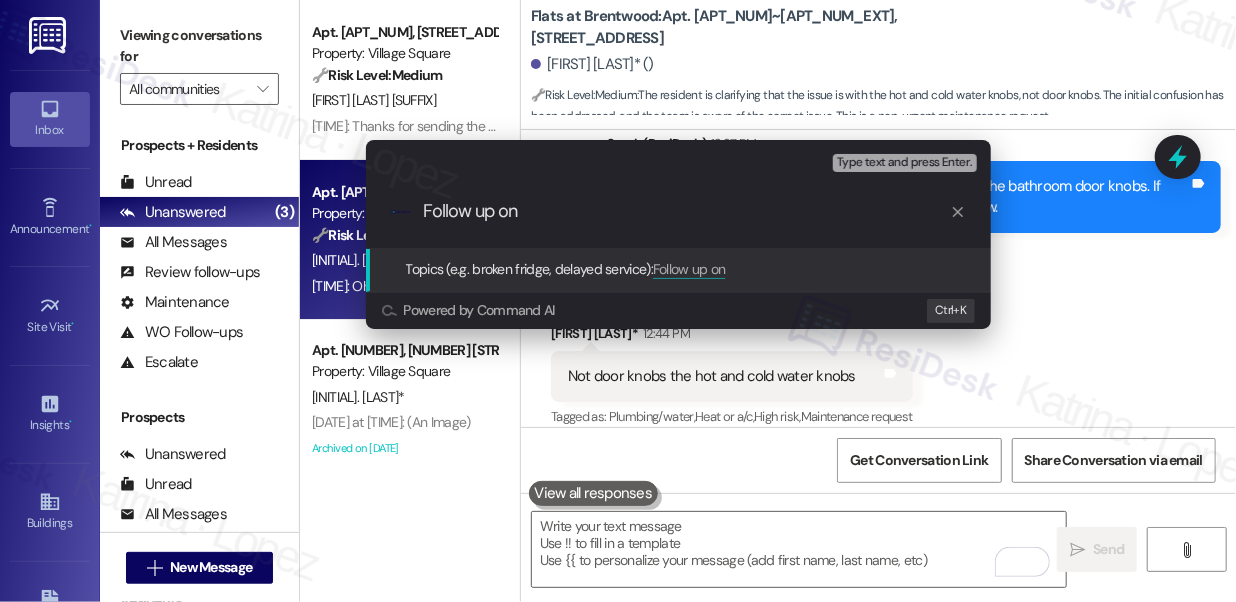 type on "Follow up on" 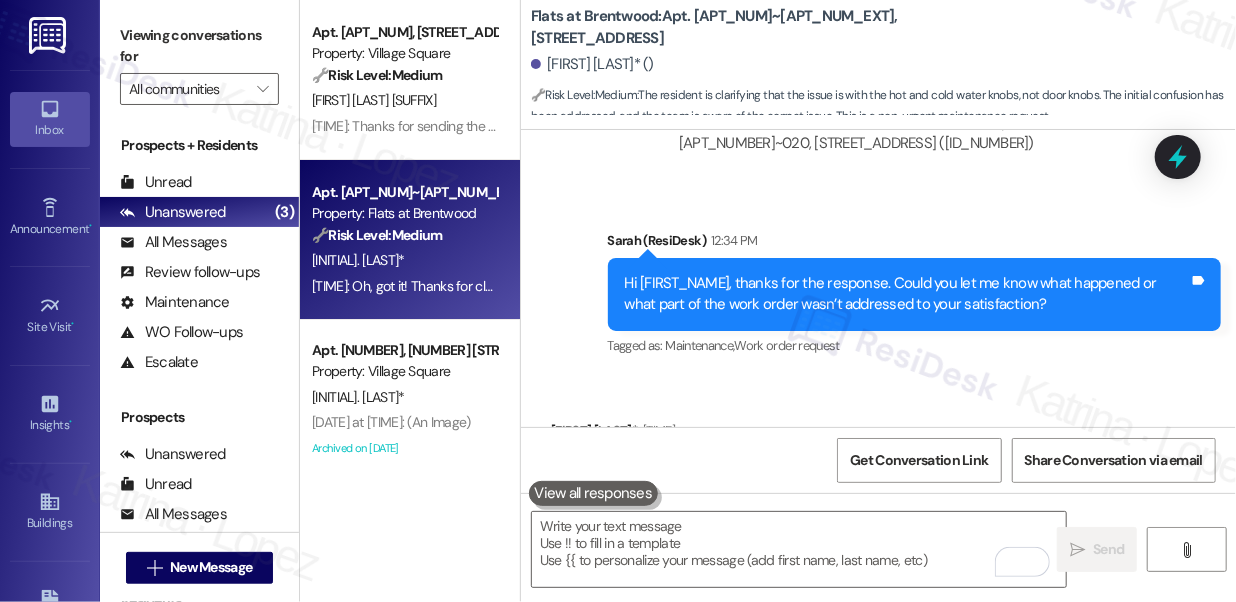 scroll, scrollTop: 2862, scrollLeft: 0, axis: vertical 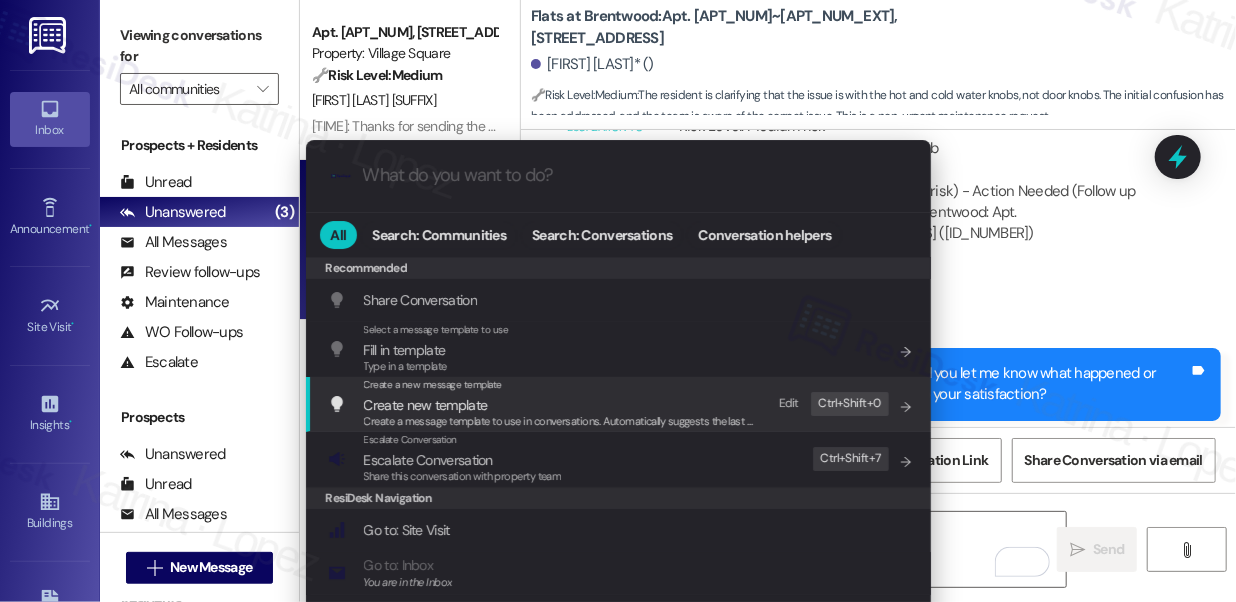 click on "Share this conversation with property team" at bounding box center [463, 476] 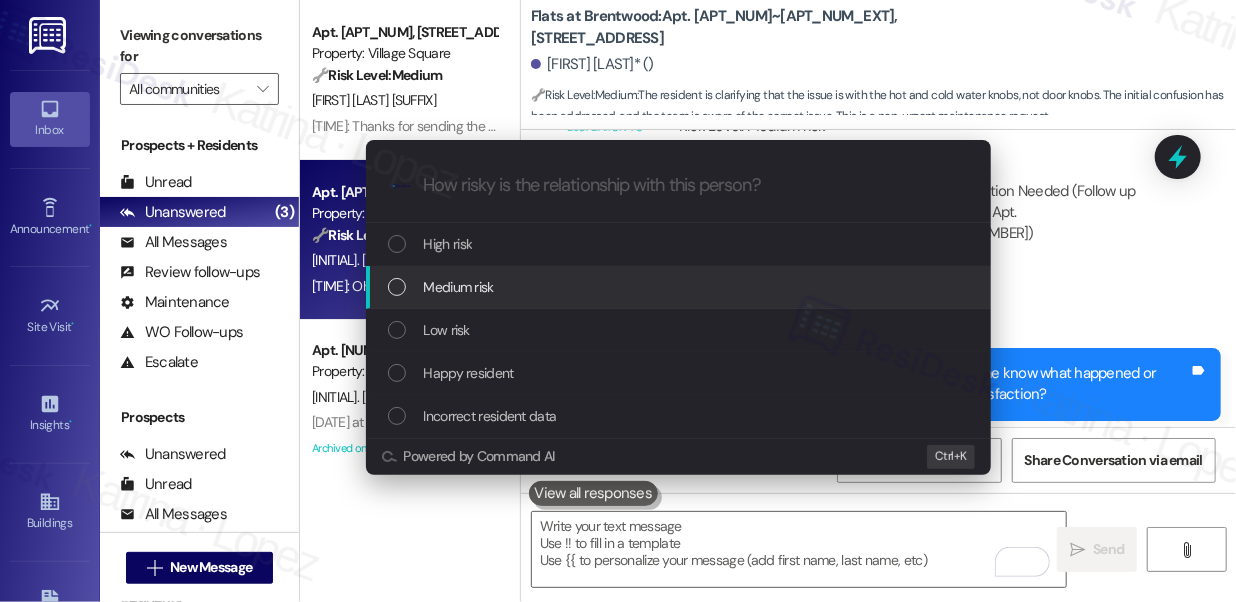 click on "Medium risk" at bounding box center (680, 287) 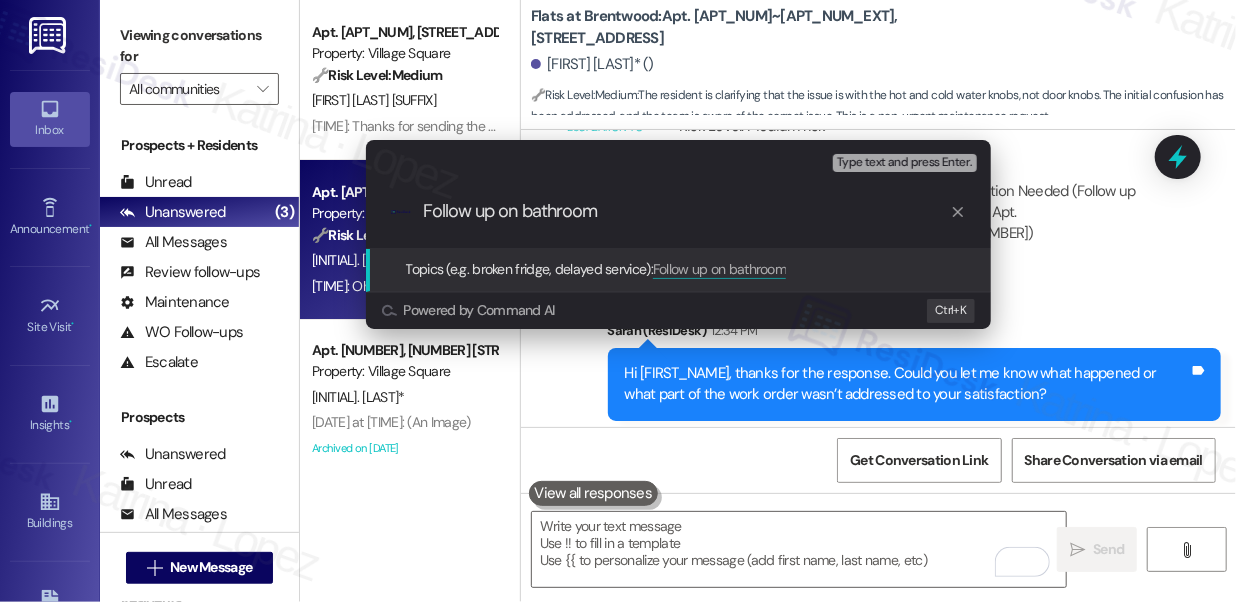 paste on "hot and cold water knobs" 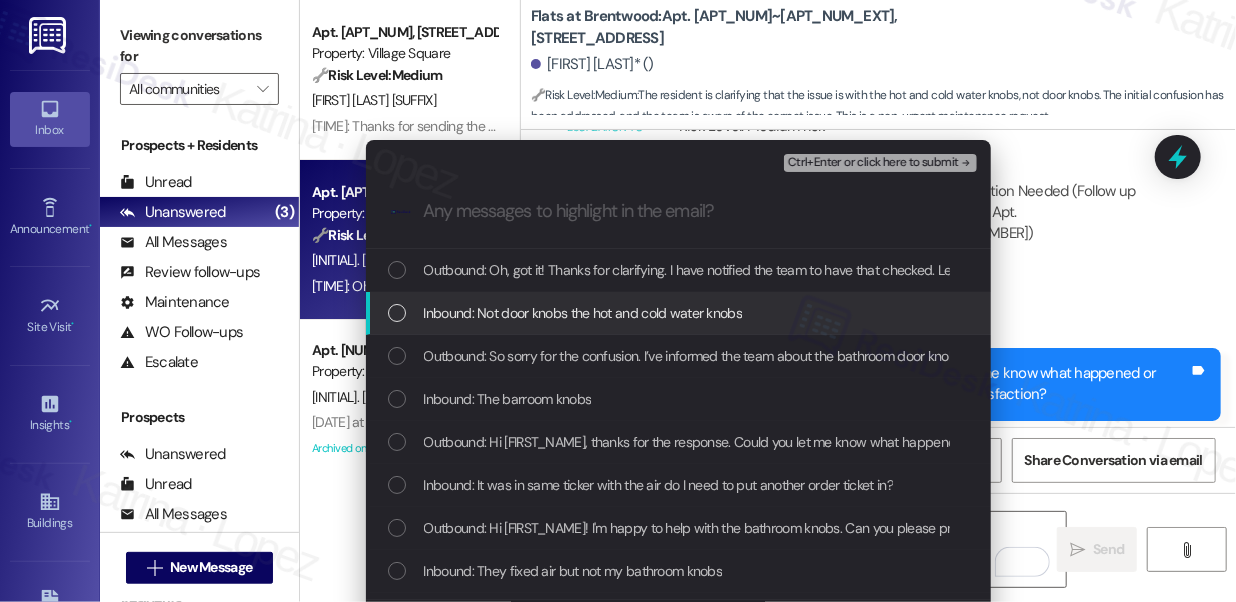 click on "Inbound: Not door knobs the hot and cold water knobs" at bounding box center (680, 313) 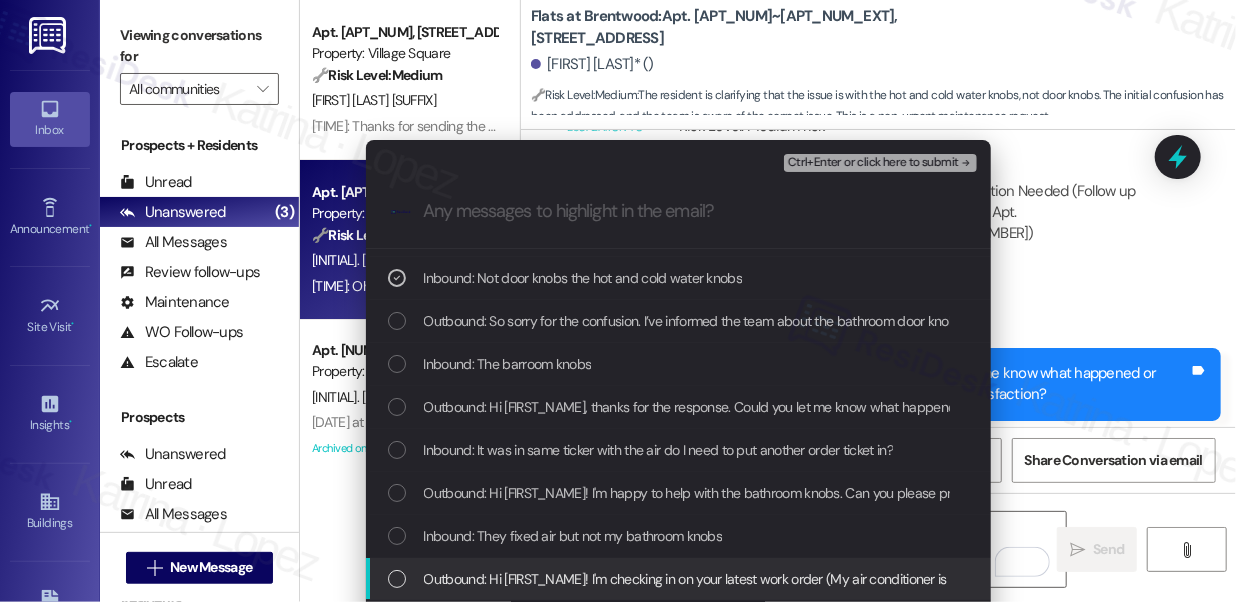 scroll, scrollTop: 0, scrollLeft: 0, axis: both 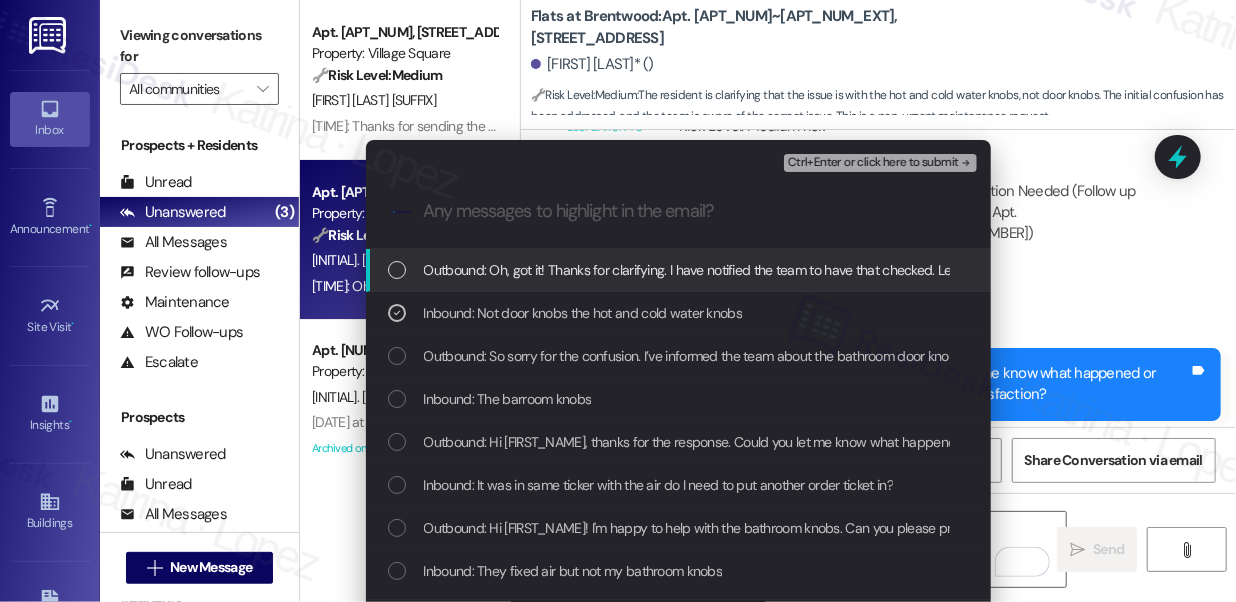 click on "Ctrl+Enter or click here to submit" at bounding box center (873, 163) 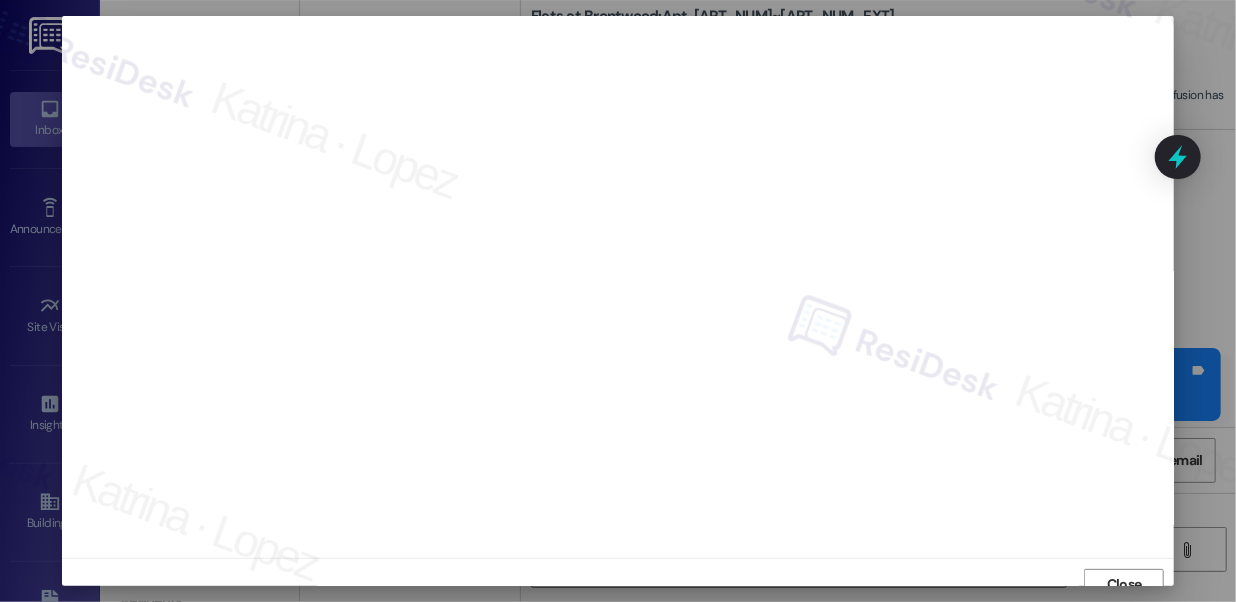scroll, scrollTop: 14, scrollLeft: 0, axis: vertical 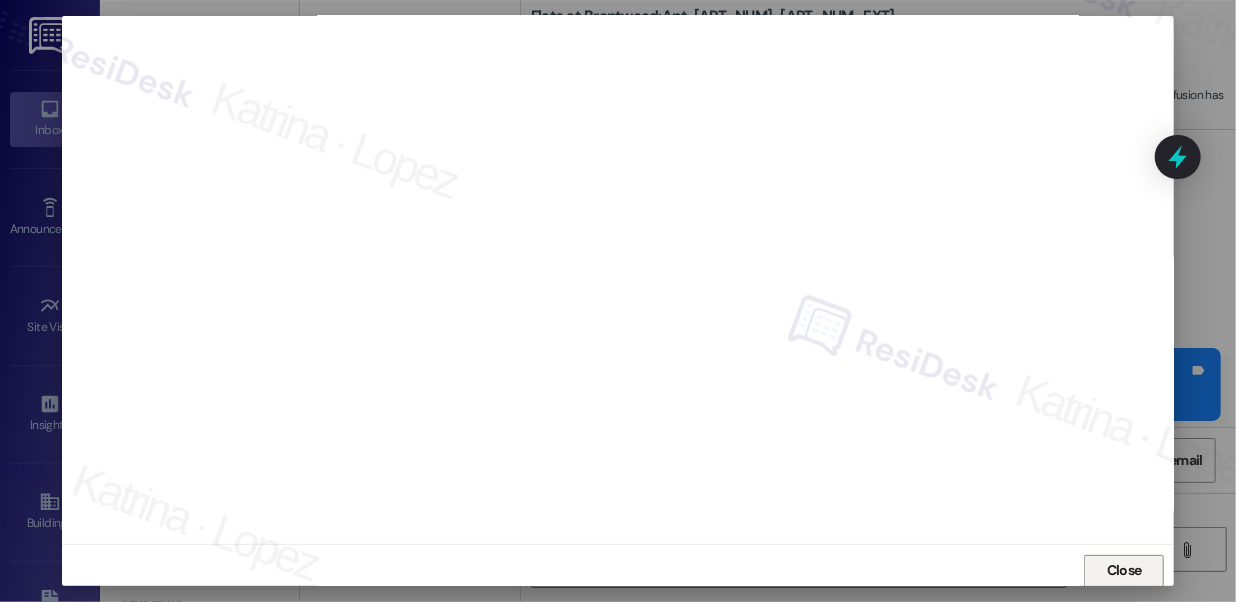 click on "Close" at bounding box center (1124, 570) 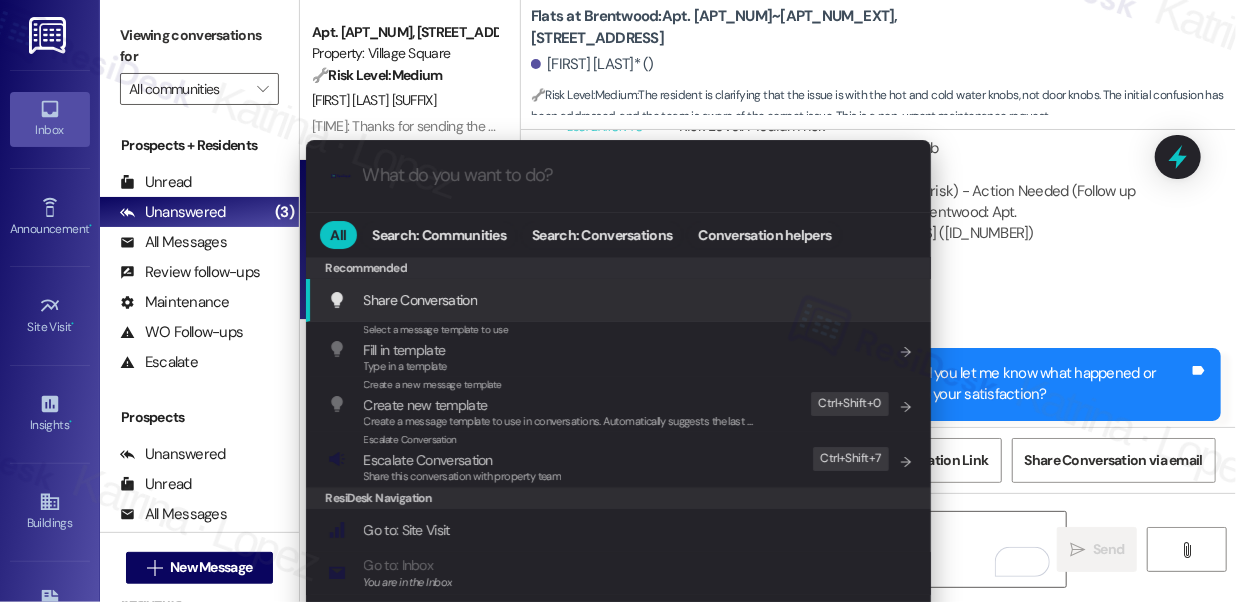 click on ".cls-1{fill:#0a055f;}.cls-2{fill:#0cc4c4;} resideskLogoBlueOrange All Search: Communities Search: Conversations Conversation helpers Recommended Recommended Share Conversation Add shortcut Select a message template to use Fill in template Type in a template Add shortcut Create a new message template Create new template Create a message template to use in conversations. Automatically suggests the last message you sent. Edit Ctrl+ Shift+ 0 Escalate Conversation Escalate Conversation Share this conversation with property team Edit Ctrl+ Shift+ 7 ResiDesk Navigation Go to: Site Visit Add shortcut Go to: Inbox You are in the Inbox Add shortcut Go to: Settings Add shortcut Go to: Message Templates Add shortcut Go to: Buildings Add shortcut Help Getting Started: What you can do with ResiDesk Add shortcut Settings Powered by Command AI Ctrl+ K" at bounding box center (618, 301) 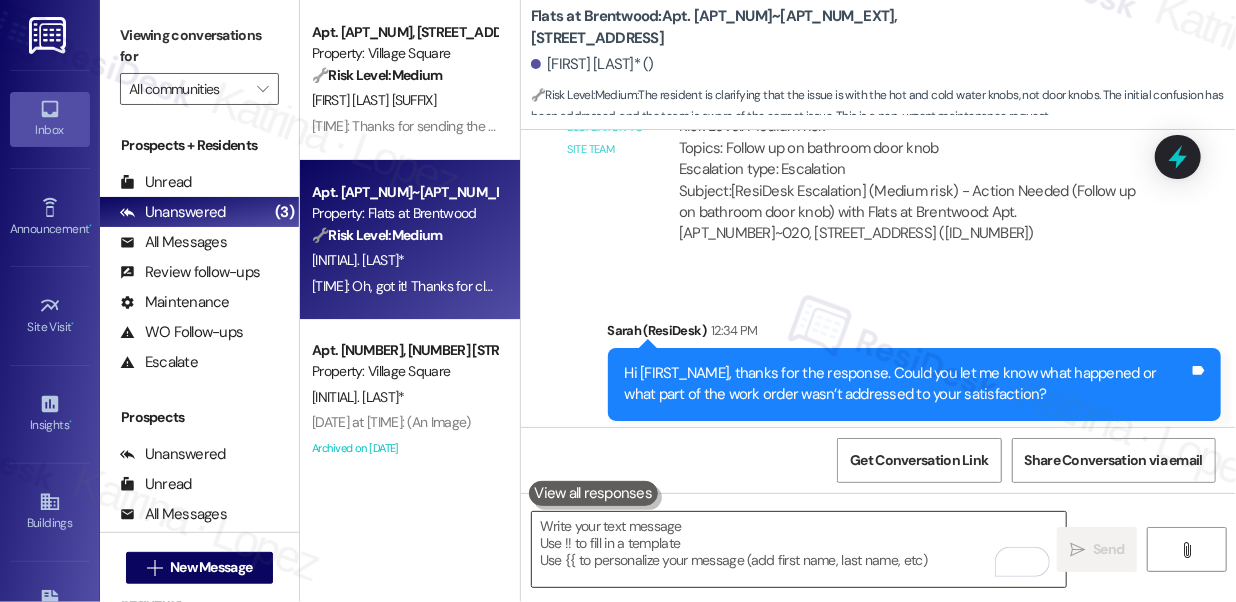 click at bounding box center (799, 549) 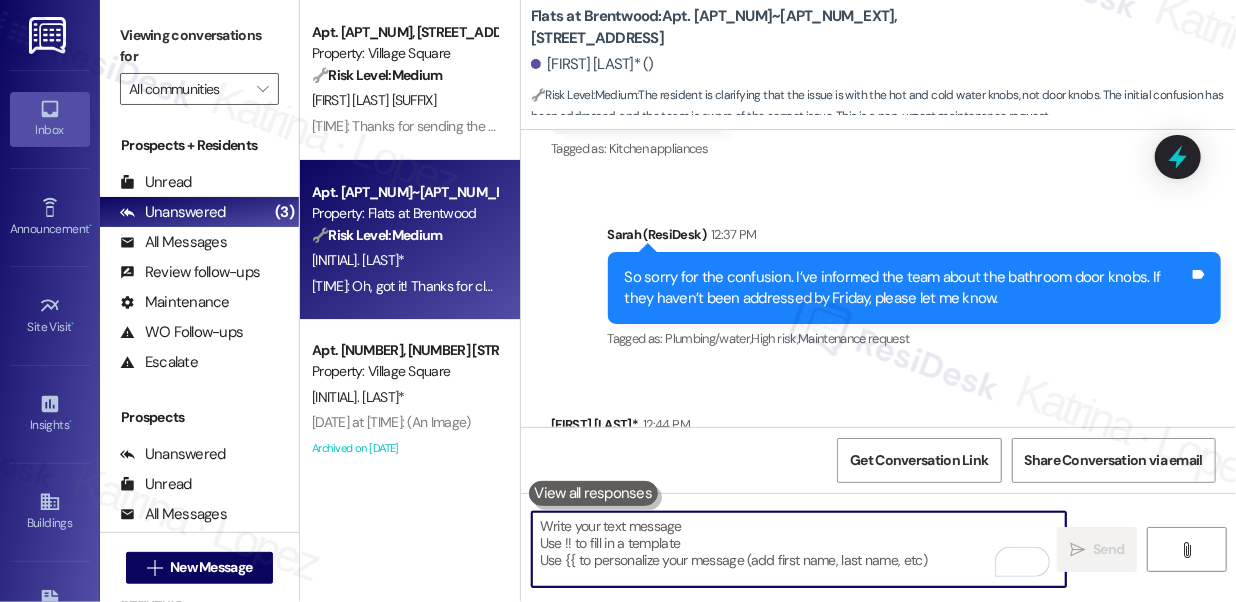 scroll, scrollTop: 3589, scrollLeft: 0, axis: vertical 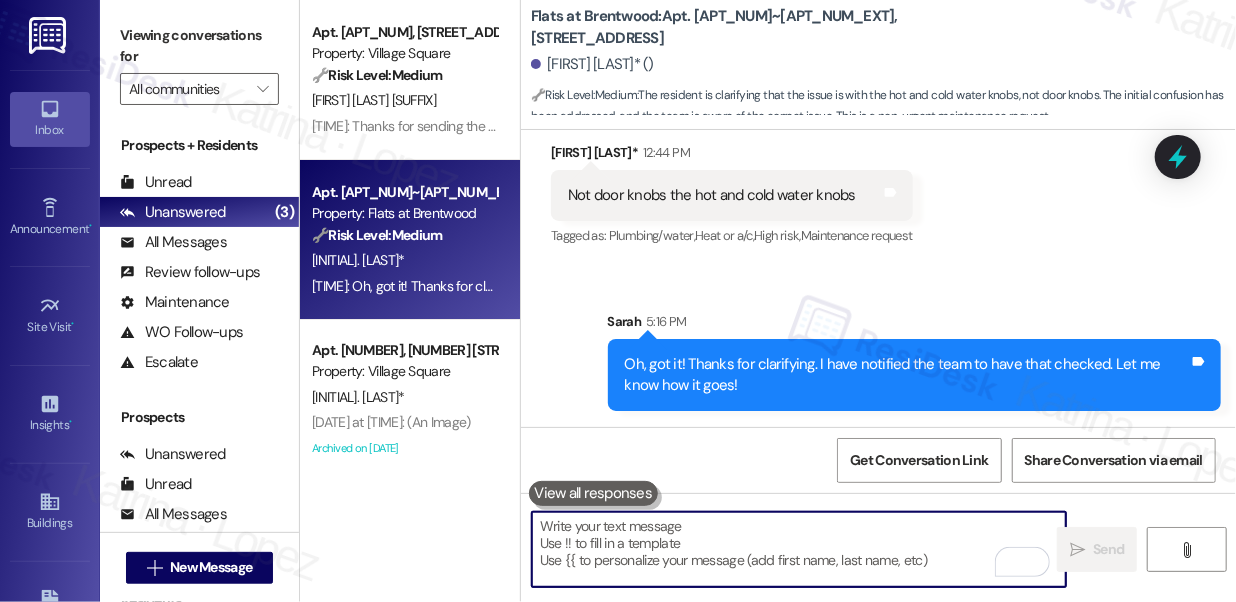 click at bounding box center [799, 549] 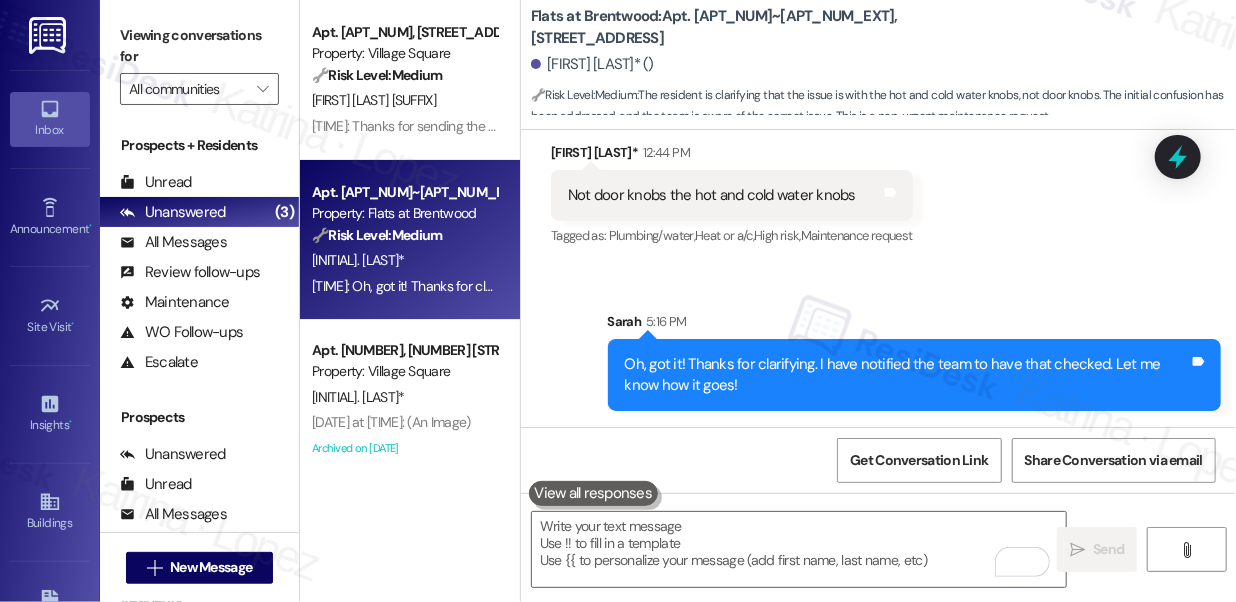 click on "Oh, got it! Thanks for clarifying. I have notified the team to have that checked. Let me know how it goes!" at bounding box center [907, 375] 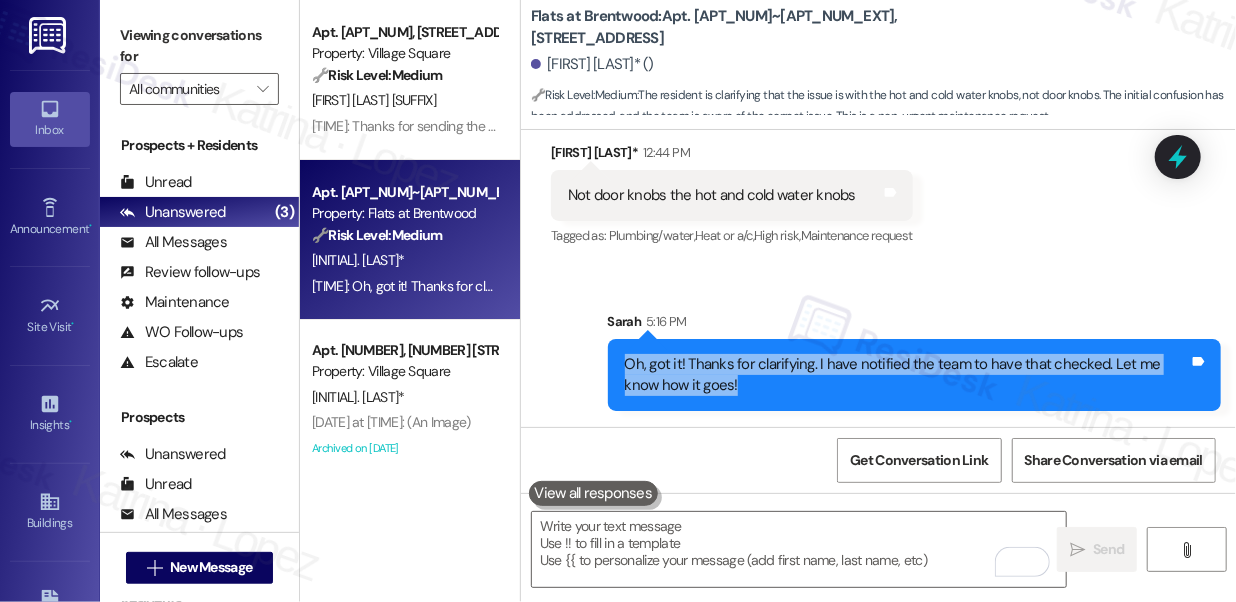 click on "Oh, got it! Thanks for clarifying. I have notified the team to have that checked. Let me know how it goes!" at bounding box center [907, 375] 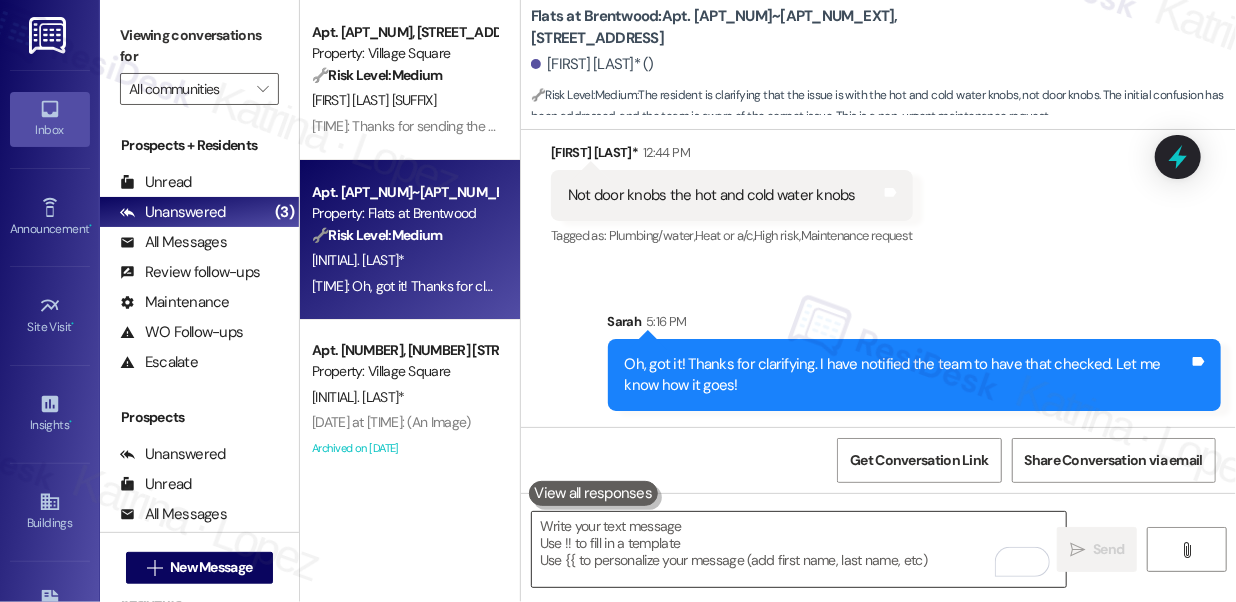 click at bounding box center [799, 549] 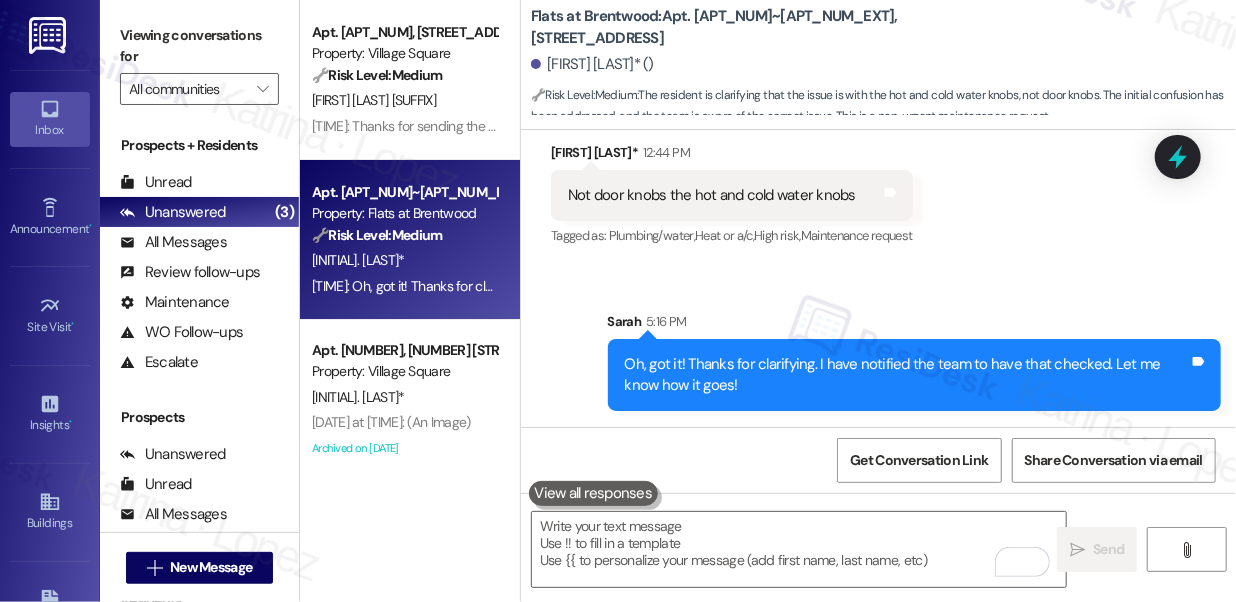 click on "Oh, got it! Thanks for clarifying. I have notified the team to have that checked. Let me know how it goes! Tags and notes" at bounding box center (915, 375) 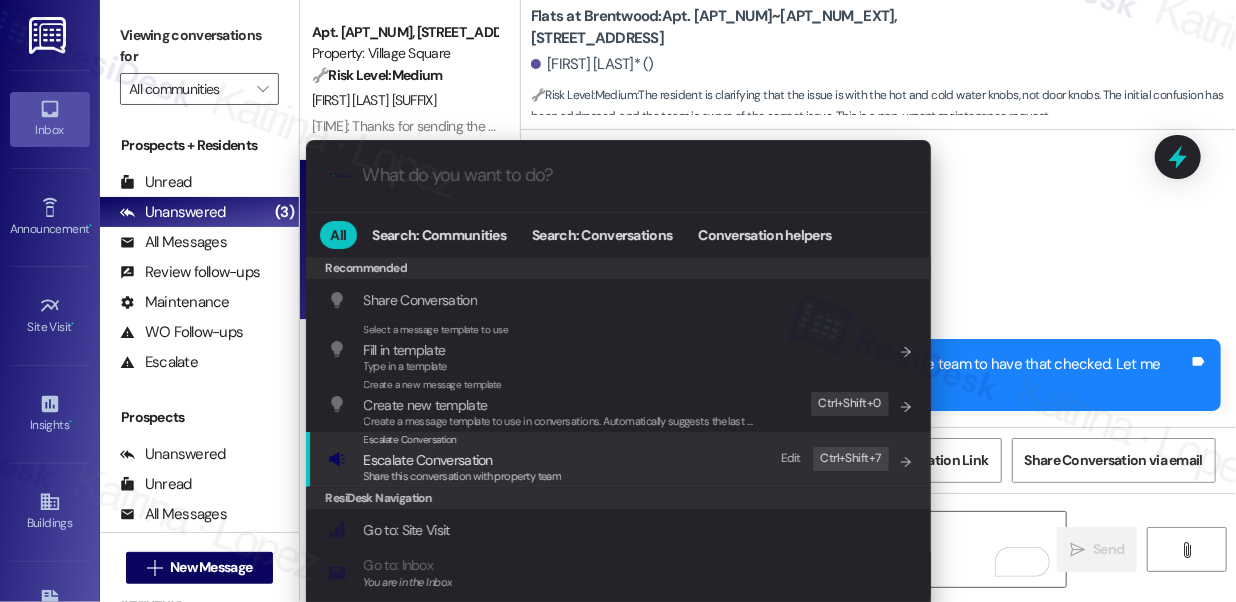 click on "Share this conversation with property team" at bounding box center [463, 476] 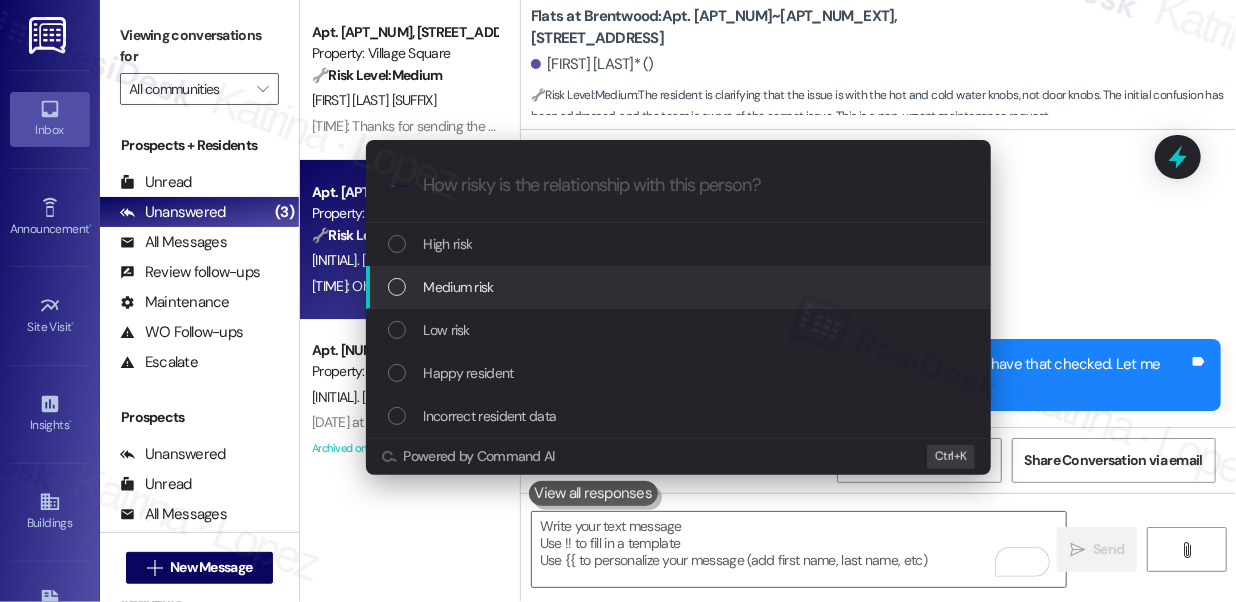 click on "Medium risk" at bounding box center (459, 287) 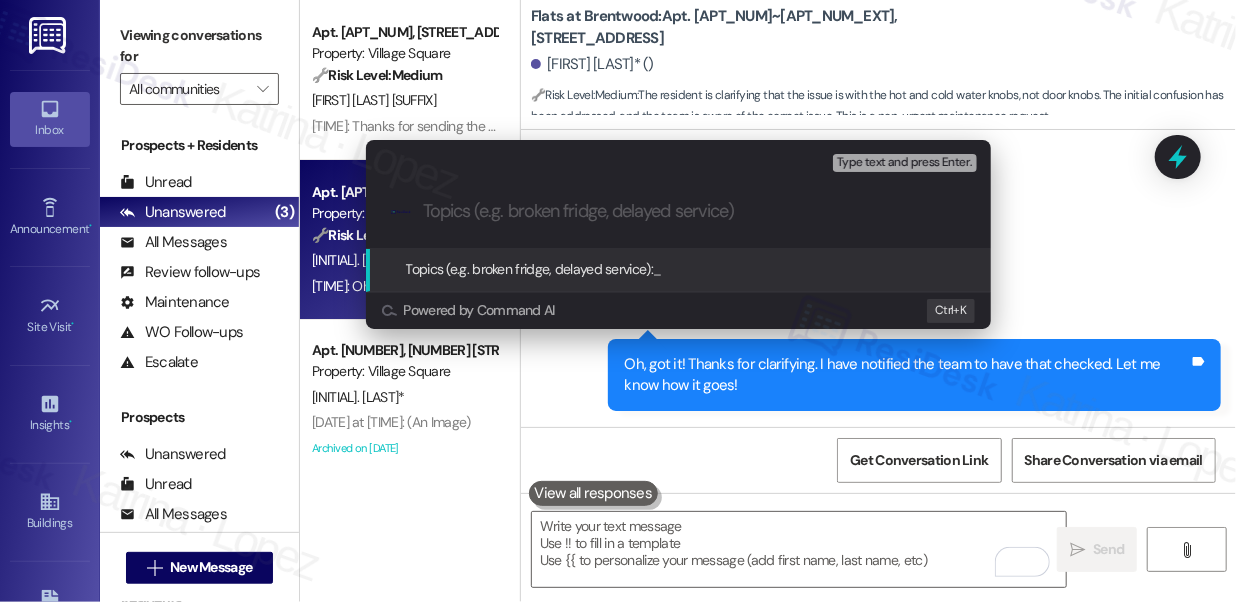 paste on "Follow up on bathroom hot and cold water knobs" 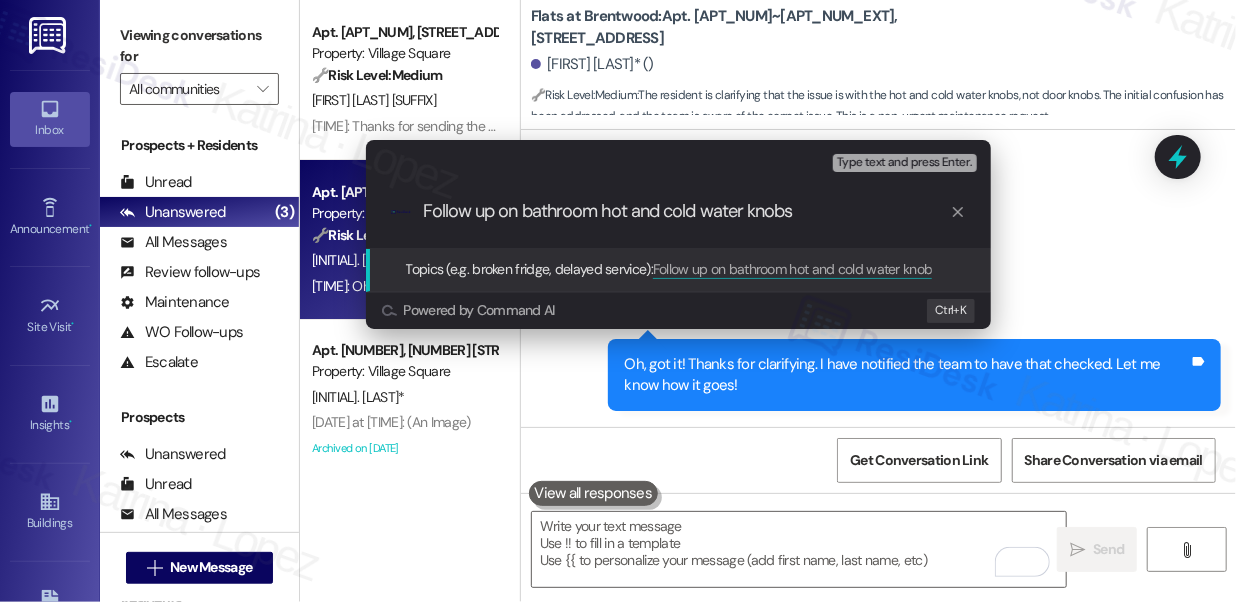 type 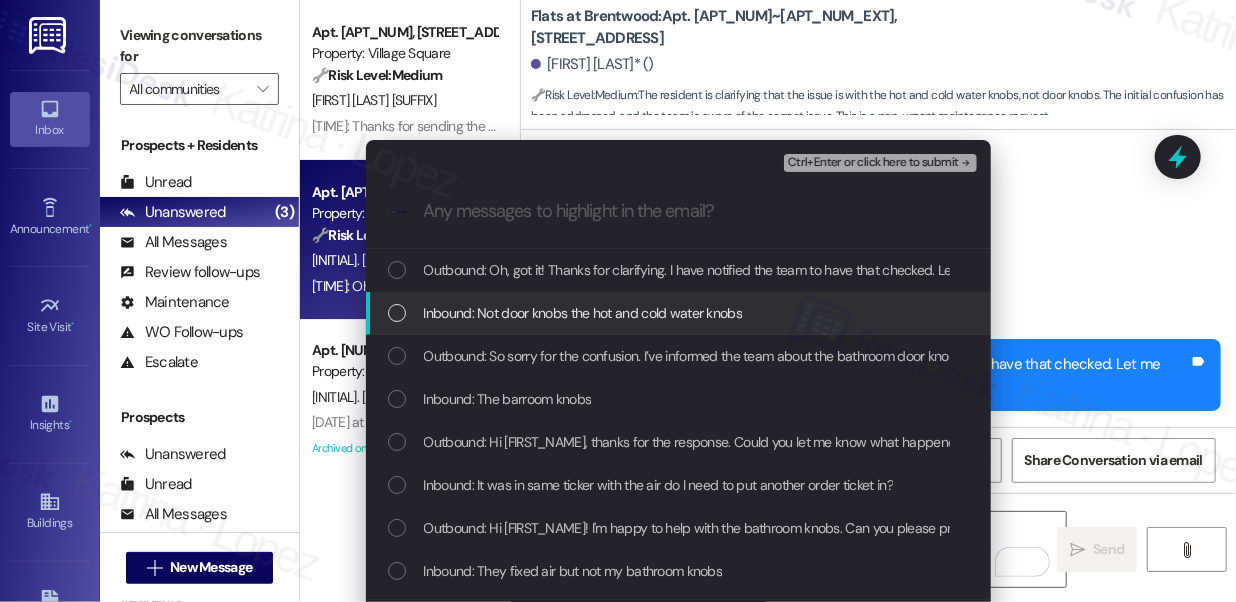 click on "Inbound: Not door knobs the hot and cold water knobs" at bounding box center [583, 313] 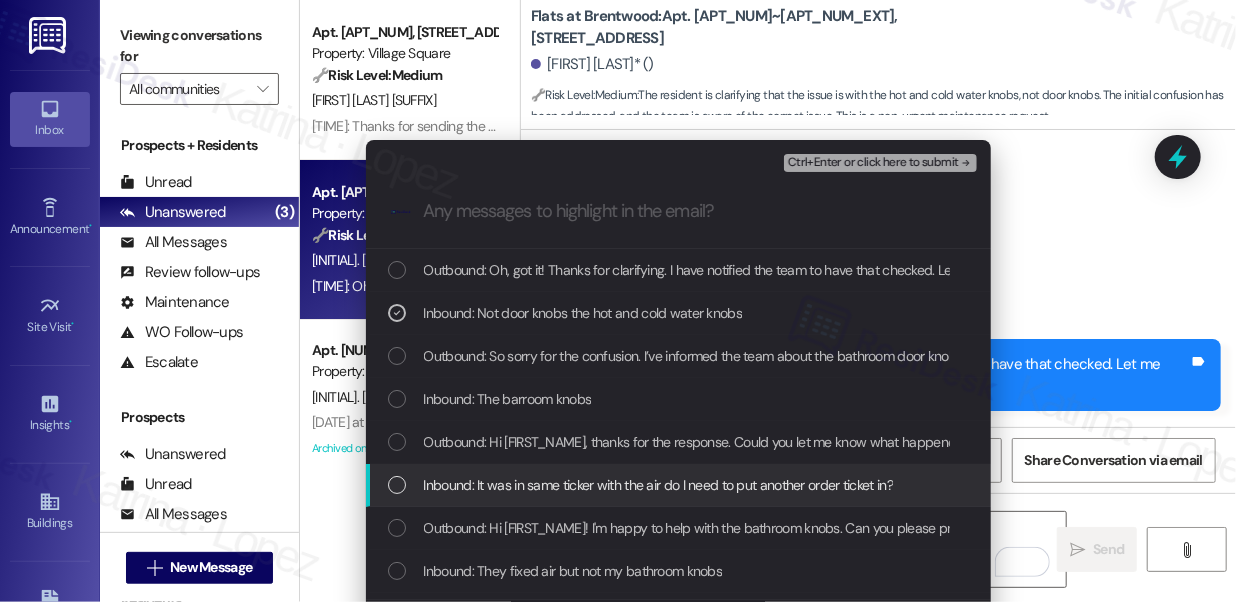 click on "Inbound: It was in same ticker with the air do I need to put another order ticket in?" at bounding box center [659, 485] 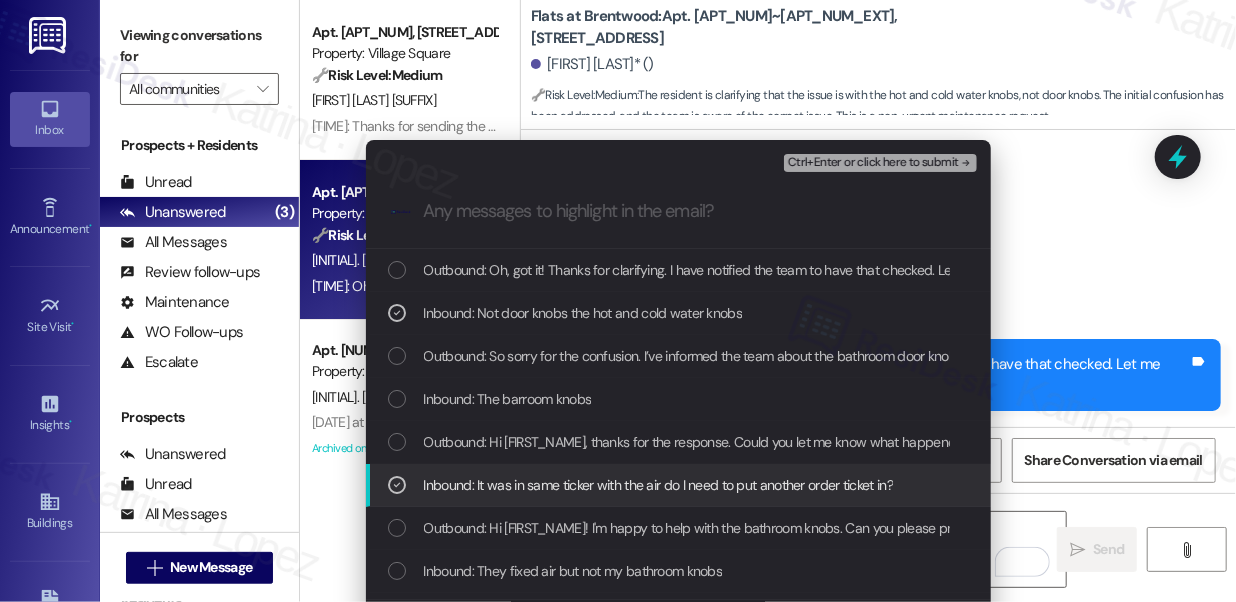 click on "Inbound: It was in same ticker with the air do I need to put another order ticket in?" at bounding box center [659, 485] 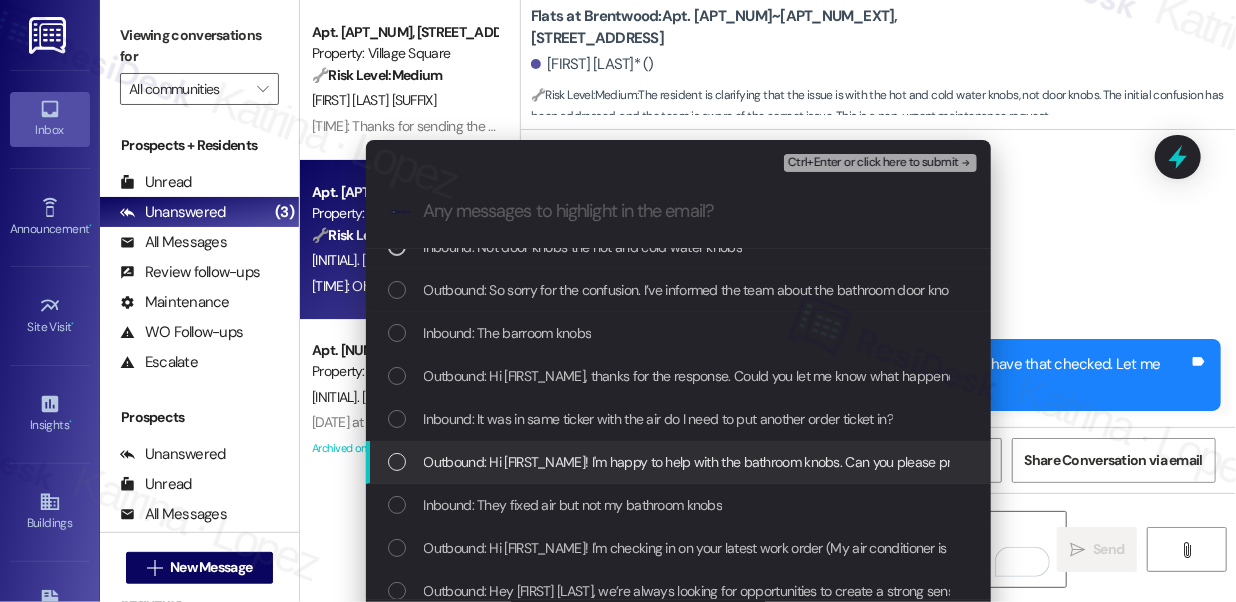 scroll, scrollTop: 90, scrollLeft: 0, axis: vertical 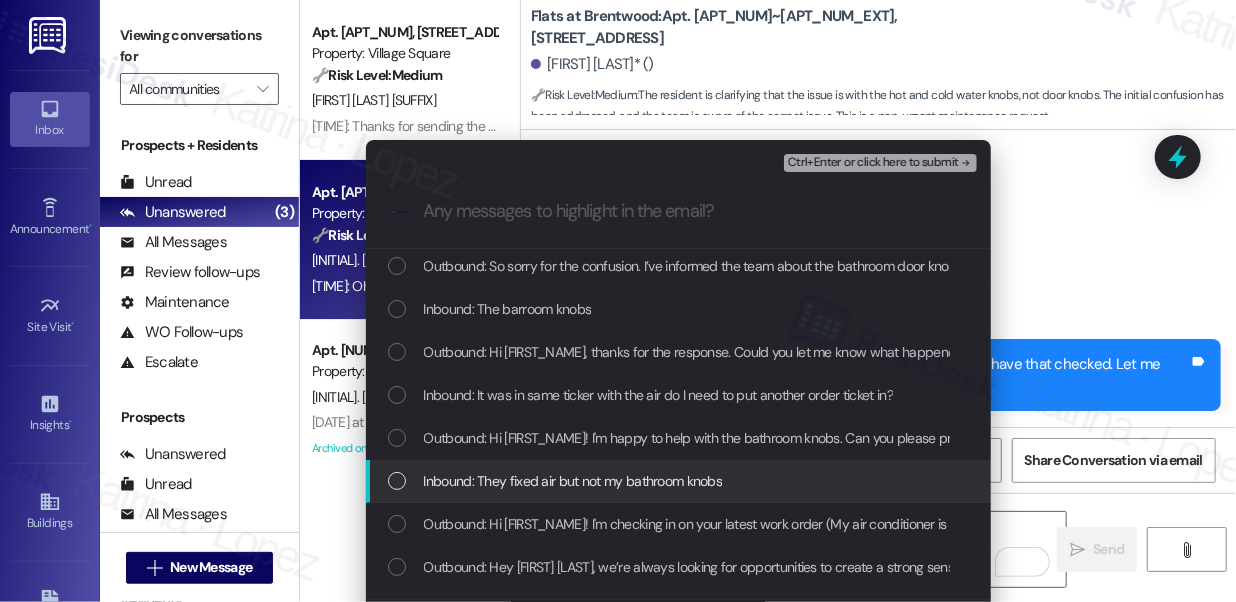 click on "Inbound: They fixed air but not my bathroom knobs" at bounding box center [573, 481] 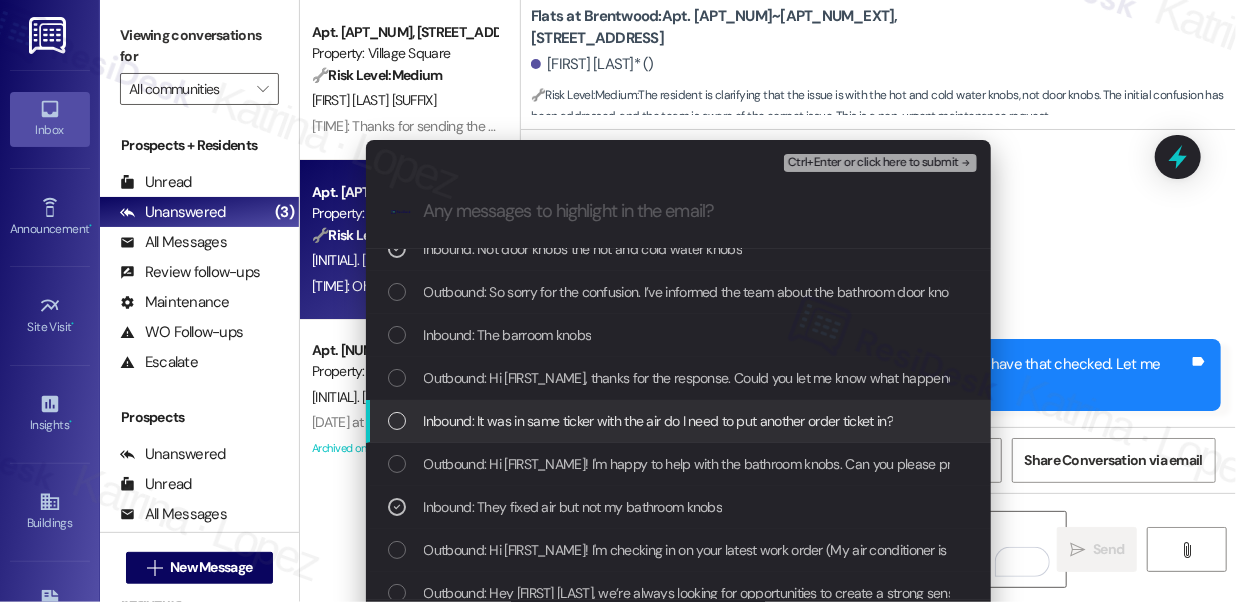 scroll, scrollTop: 90, scrollLeft: 0, axis: vertical 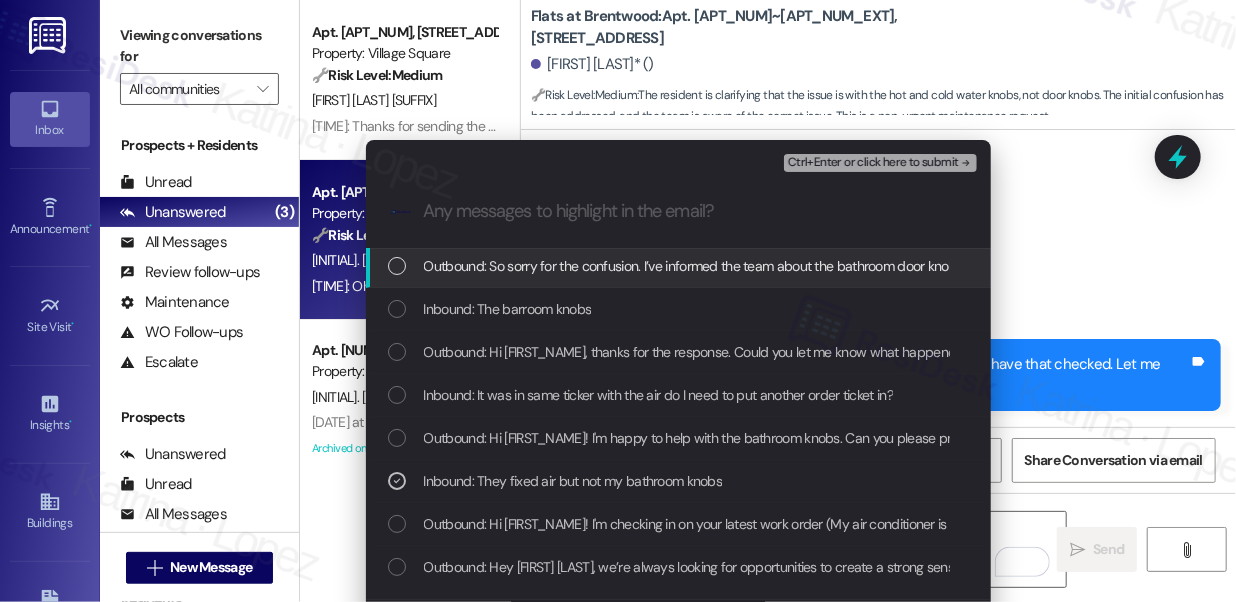 click on "Ctrl+Enter or click here to submit" at bounding box center [873, 163] 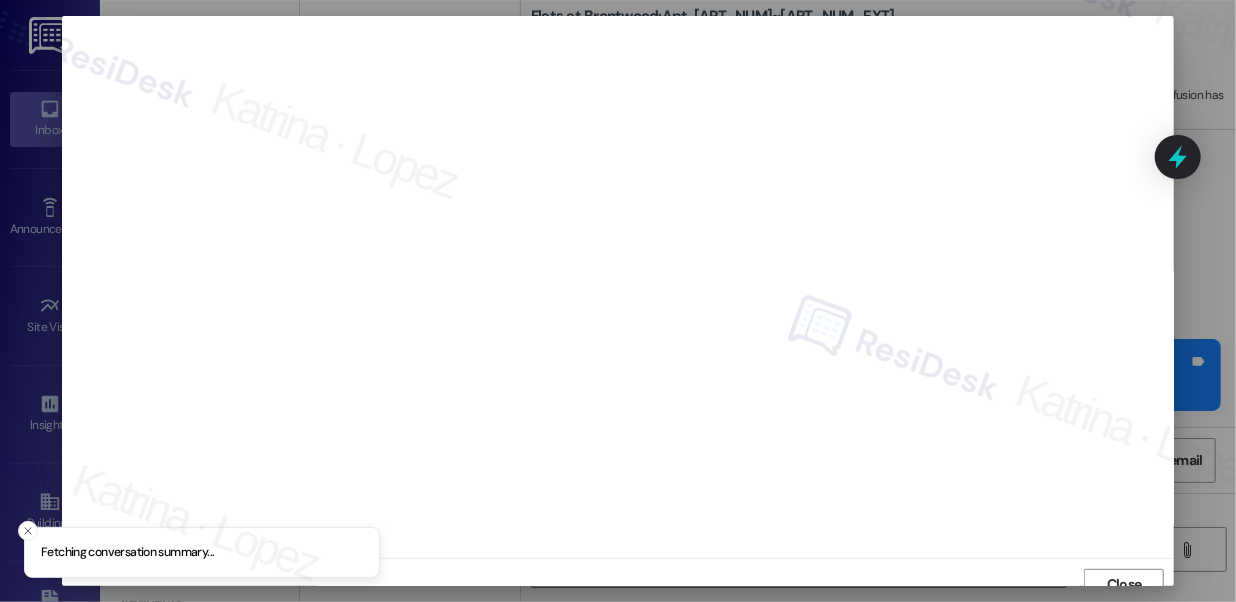 scroll, scrollTop: 14, scrollLeft: 0, axis: vertical 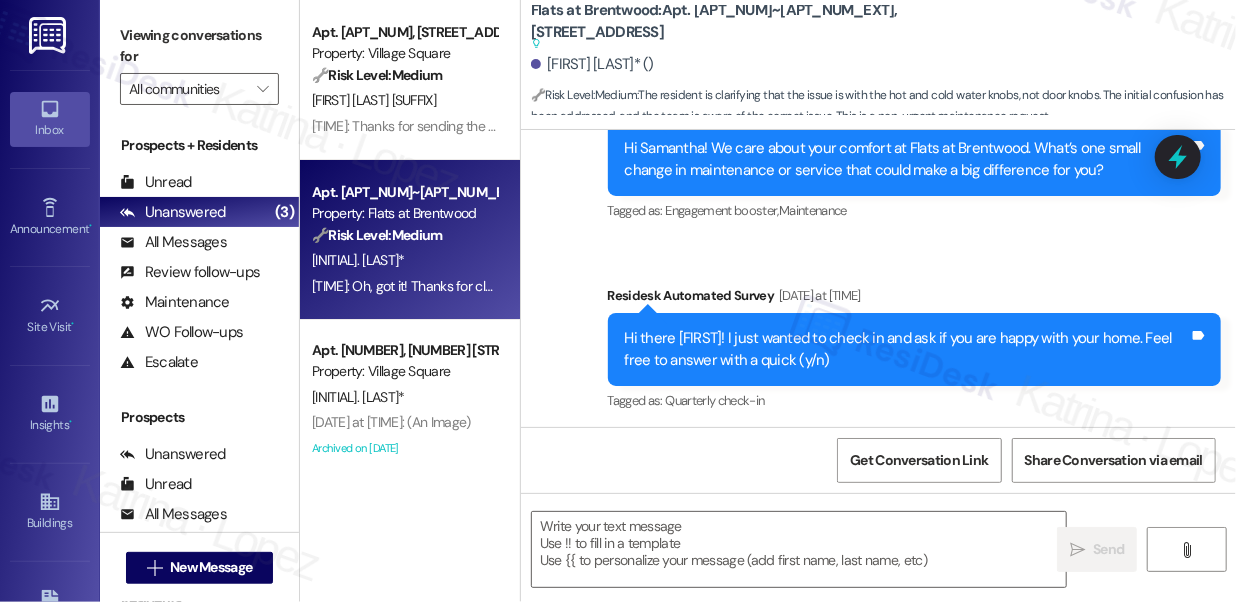 type on "Fetching suggested responses. Please feel free to read through the conversation in the meantime." 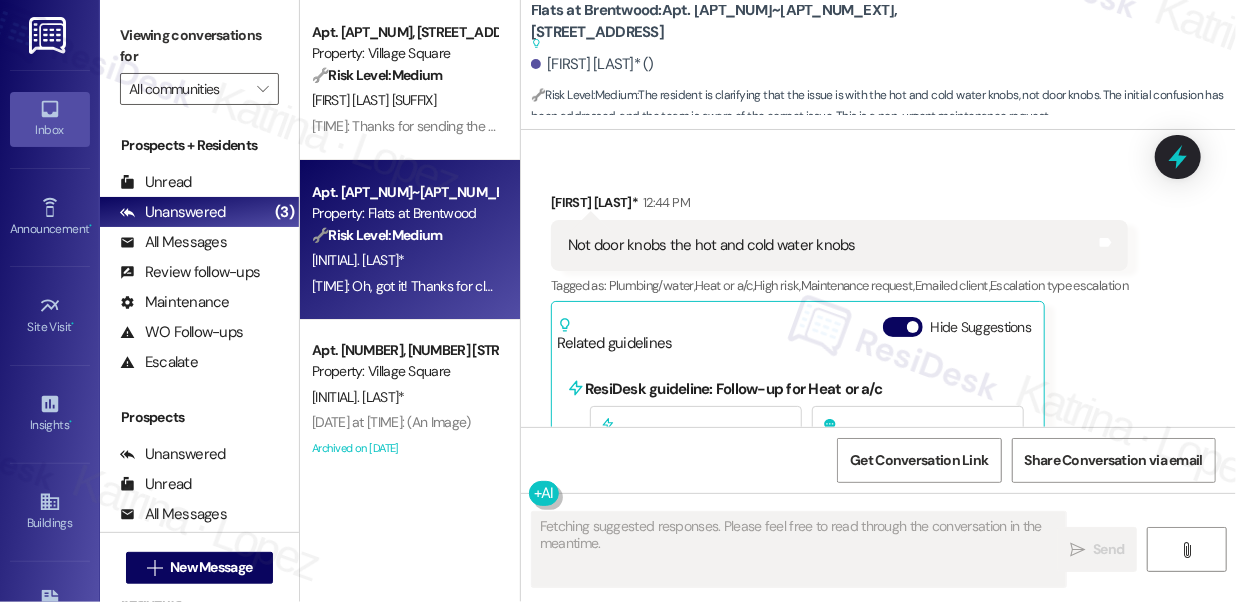 scroll, scrollTop: 3749, scrollLeft: 0, axis: vertical 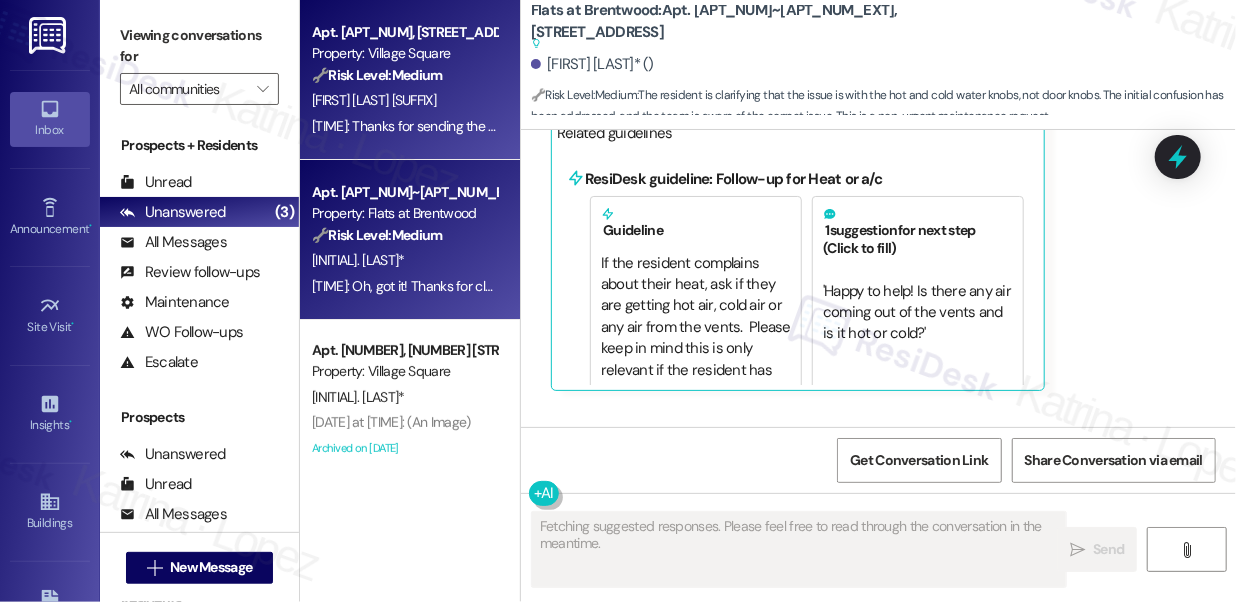 click on "[FIRST] [LAST] [SUFFIX]" at bounding box center [404, 100] 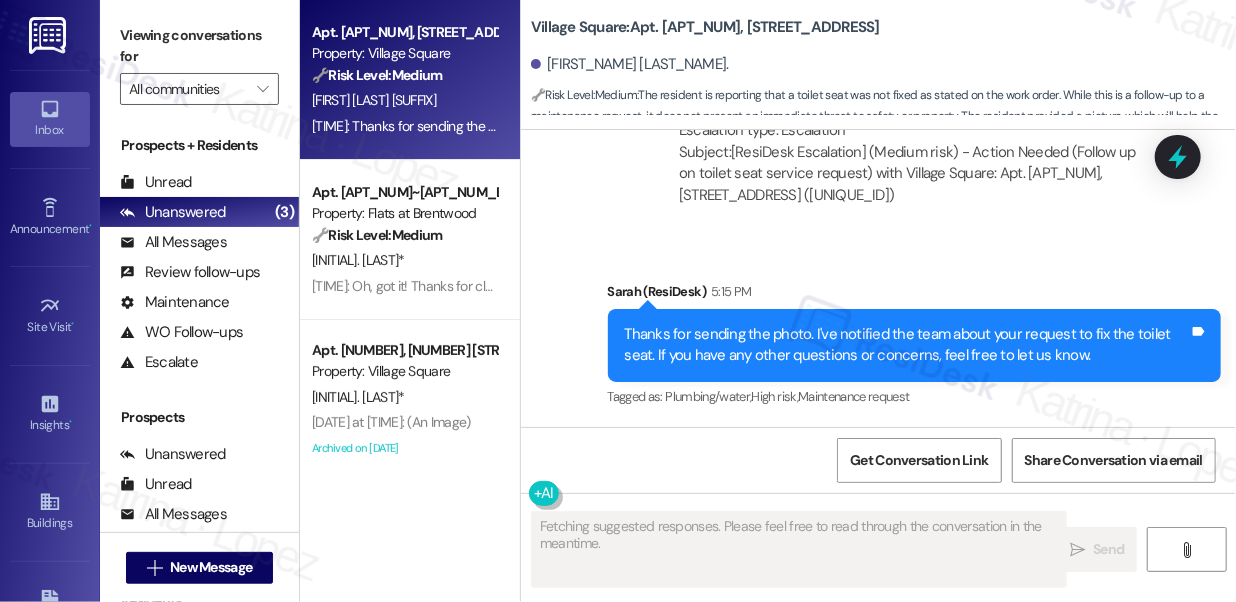 scroll, scrollTop: 13653, scrollLeft: 0, axis: vertical 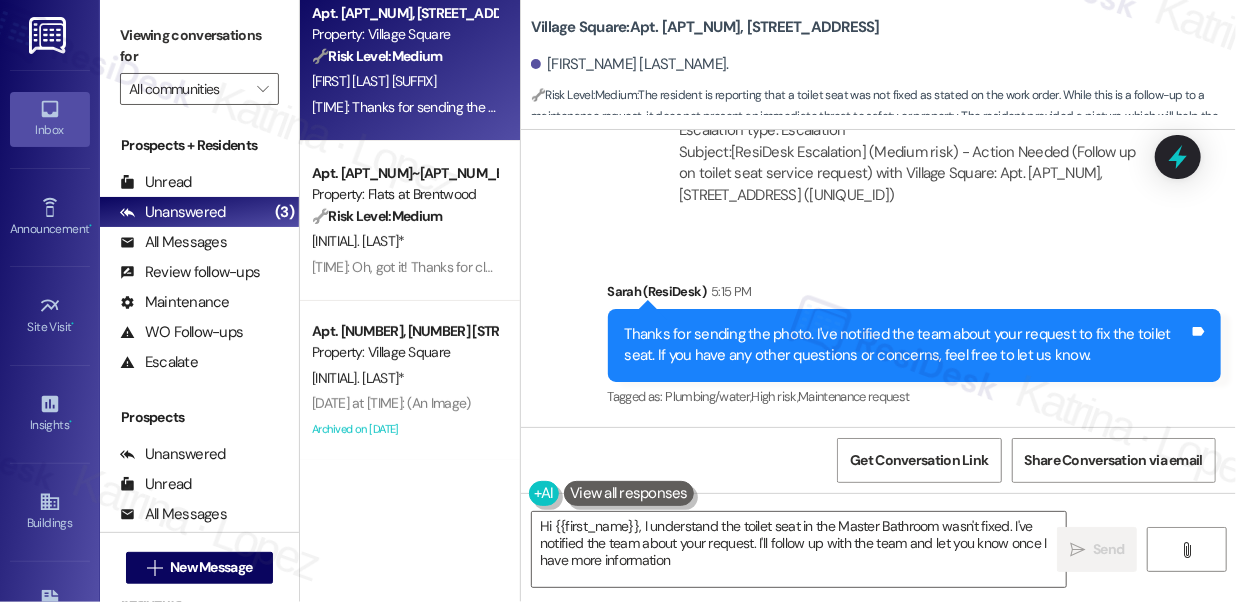 type on "Hi [FIRST_NAME], I understand the toilet seat in the Master Bathroom wasn't fixed. I've notified the team about your request. I'll follow up with the team and let you know once I have more information." 